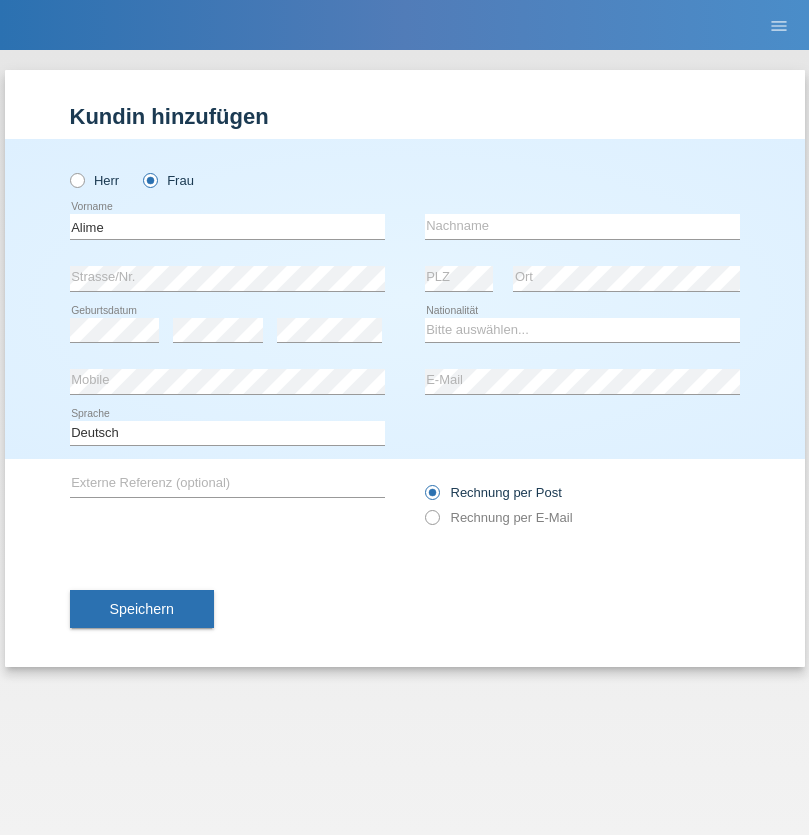 type on "Alime" 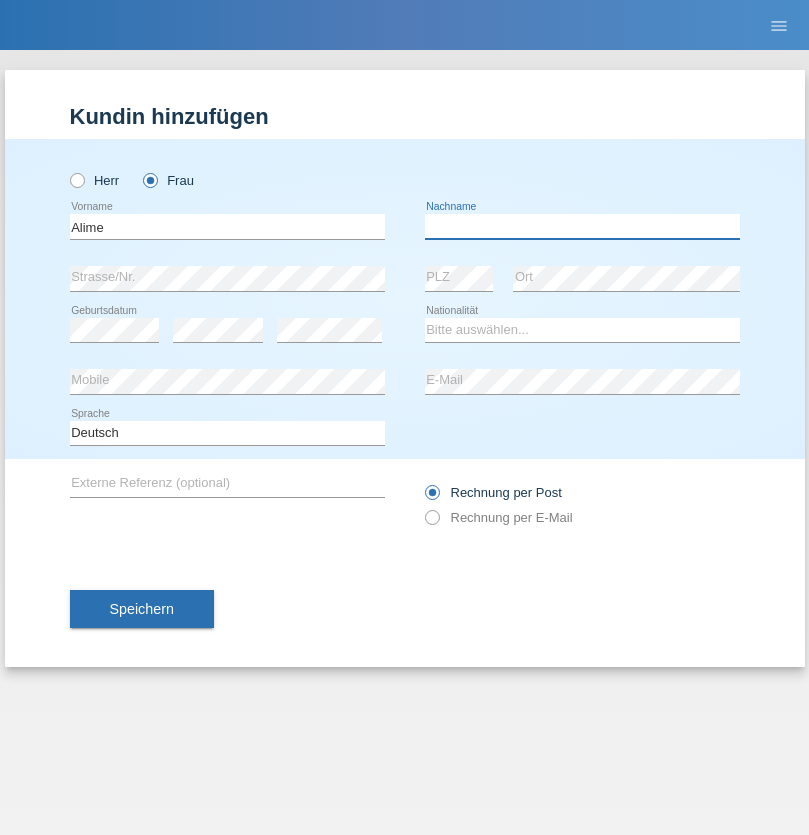 click at bounding box center [582, 226] 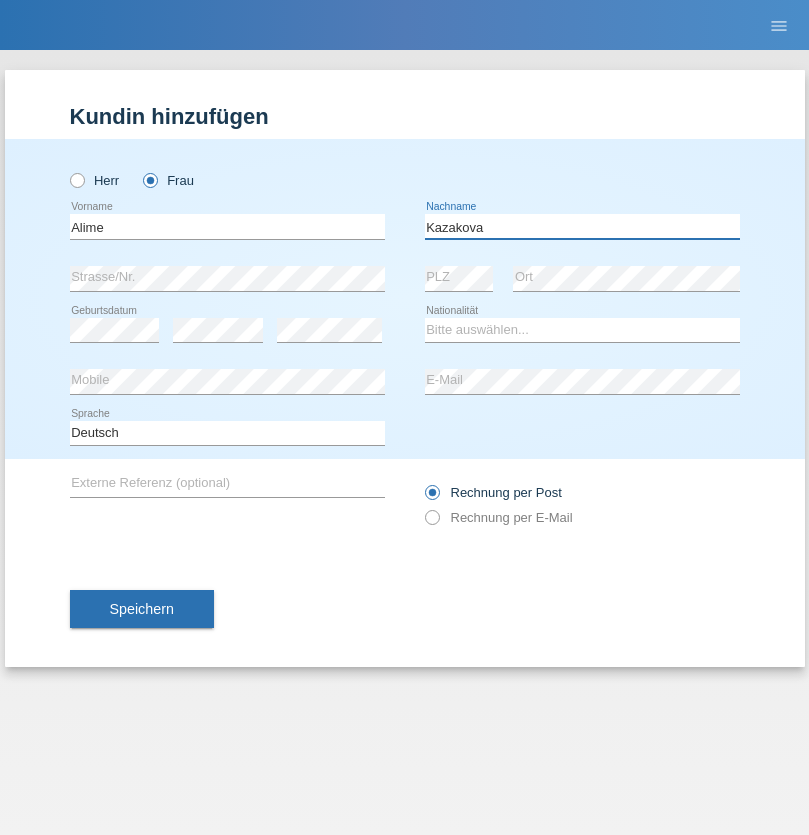 type on "Kazakova" 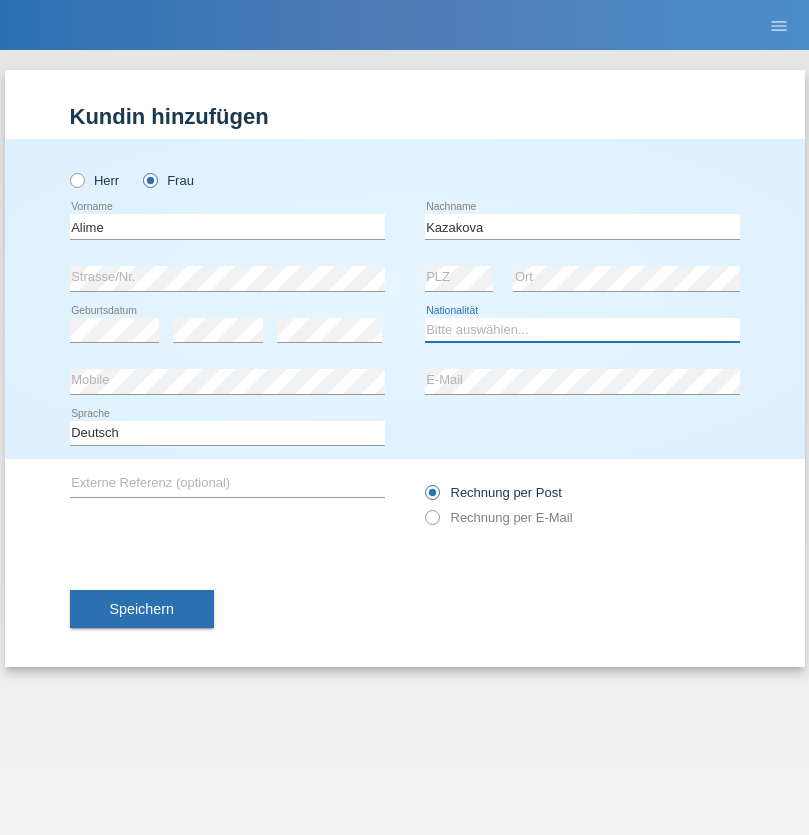 select on "CH" 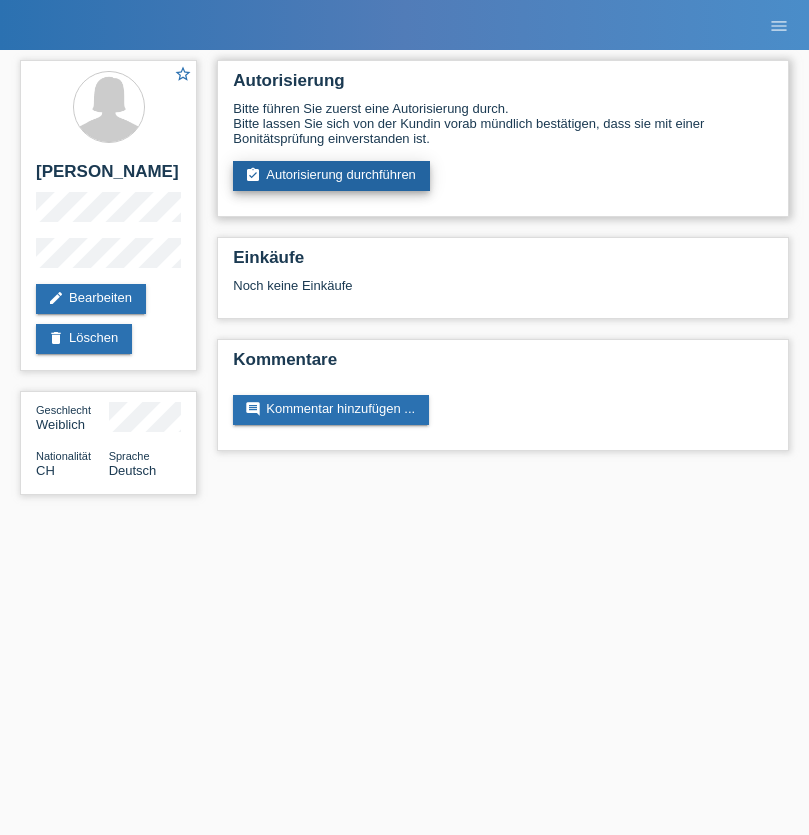click on "assignment_turned_in  Autorisierung durchführen" at bounding box center [331, 176] 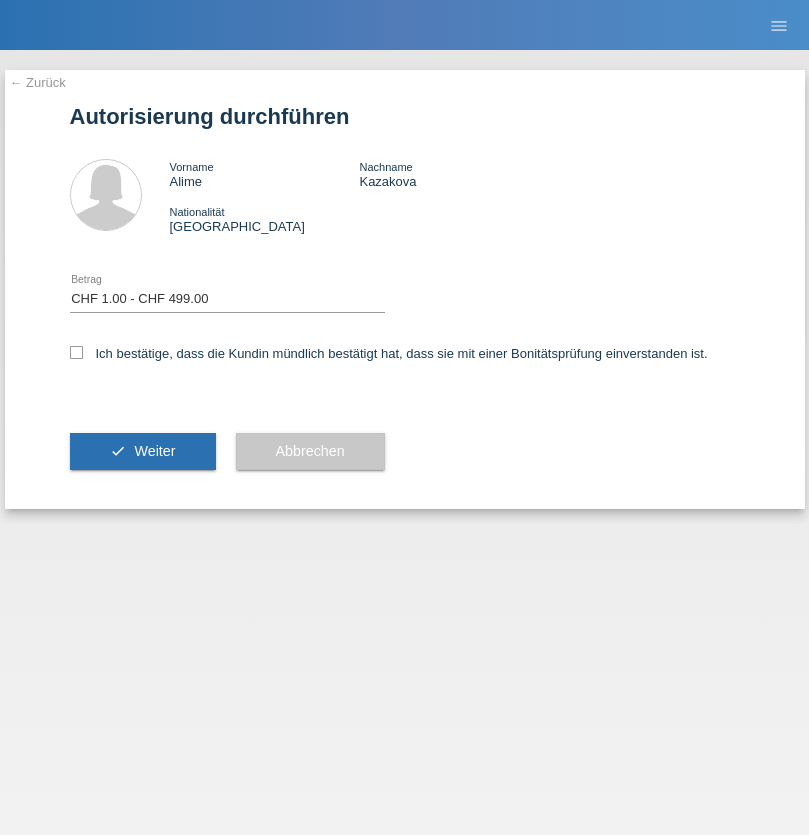 select on "1" 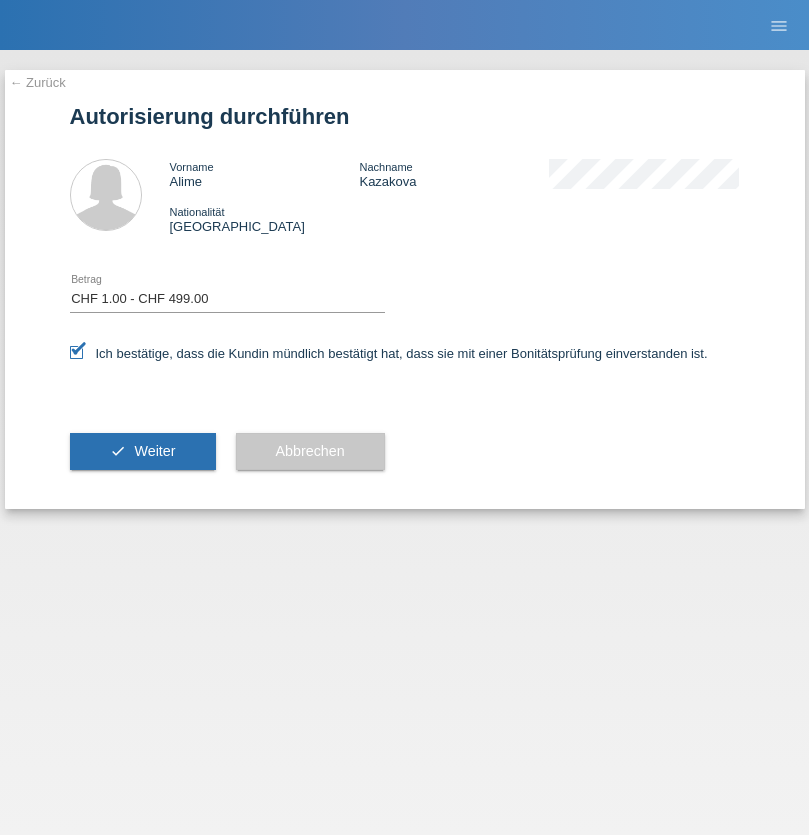 scroll, scrollTop: 0, scrollLeft: 0, axis: both 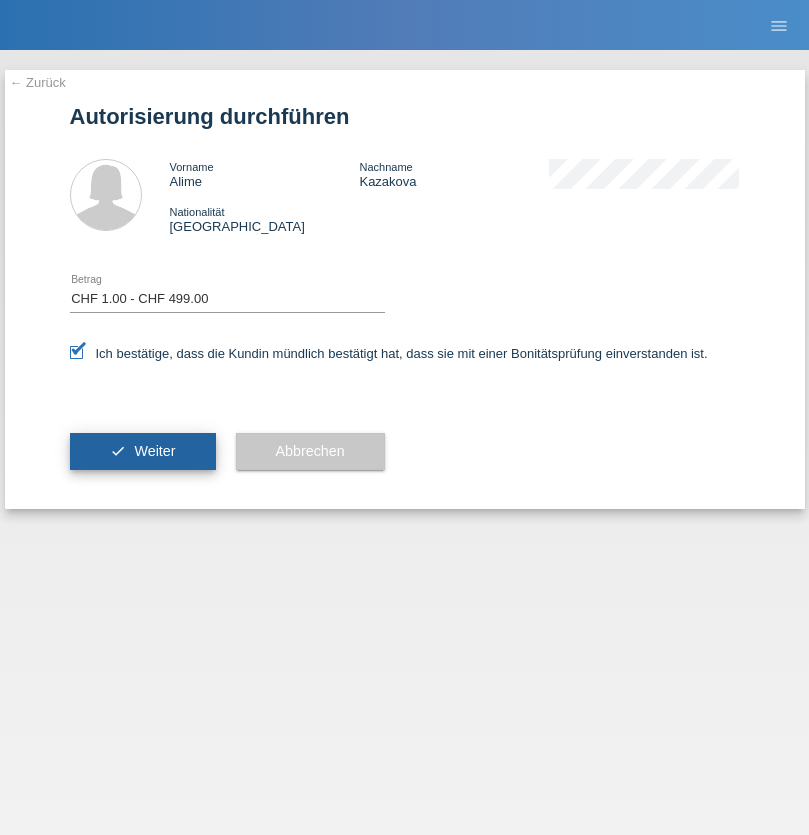 click on "Weiter" at bounding box center [154, 451] 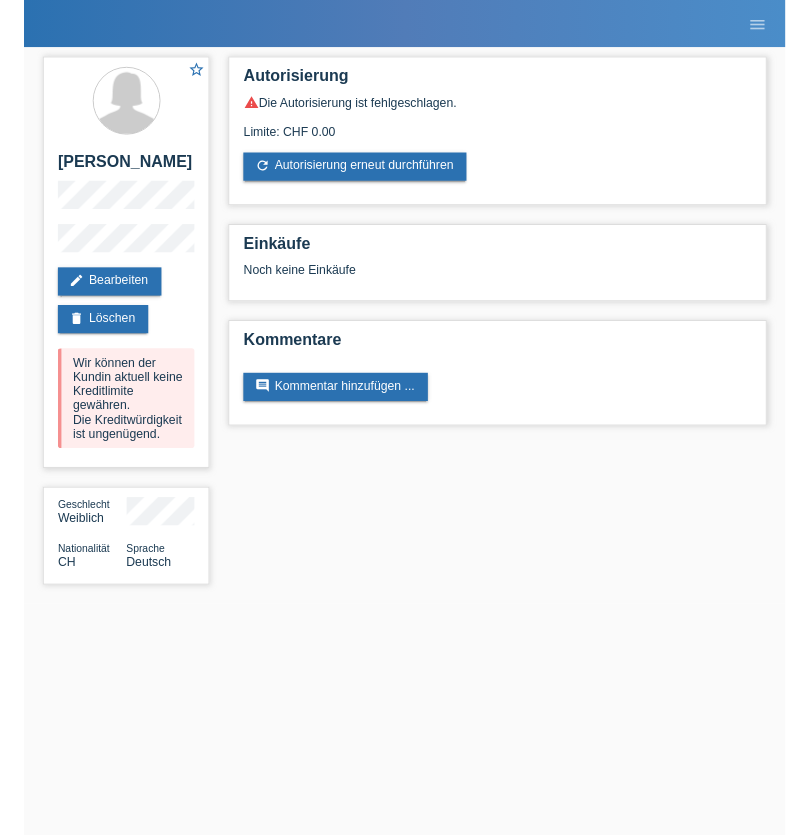 scroll, scrollTop: 0, scrollLeft: 0, axis: both 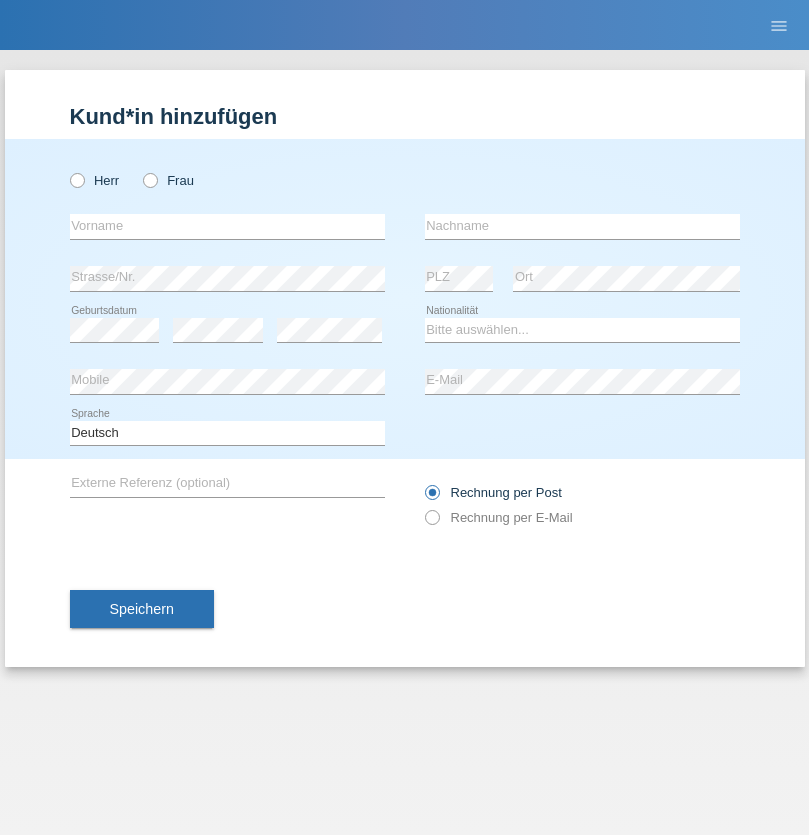 radio on "true" 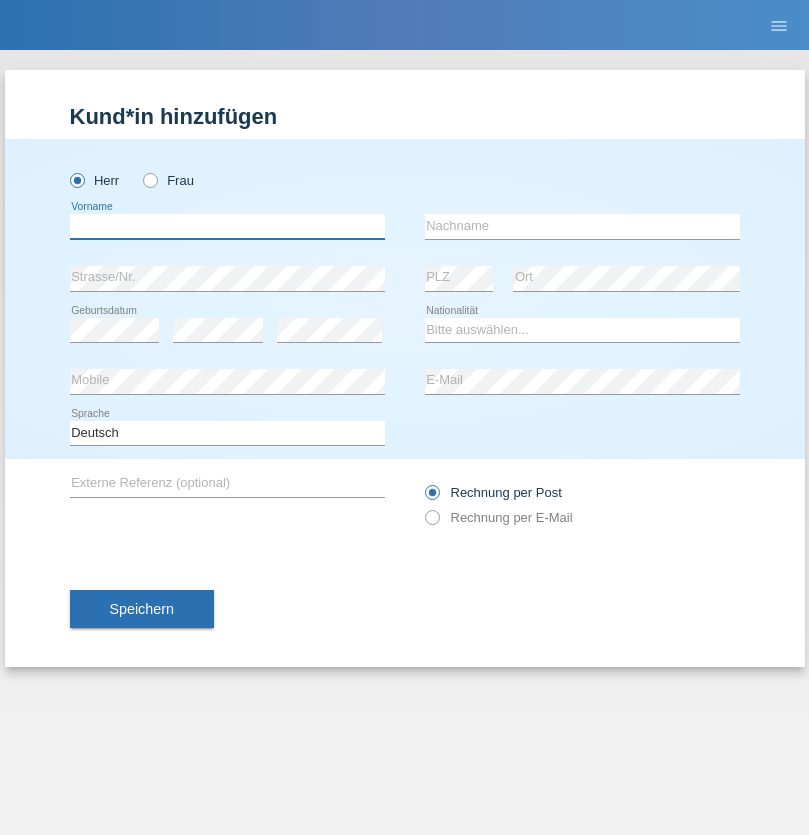 click at bounding box center [227, 226] 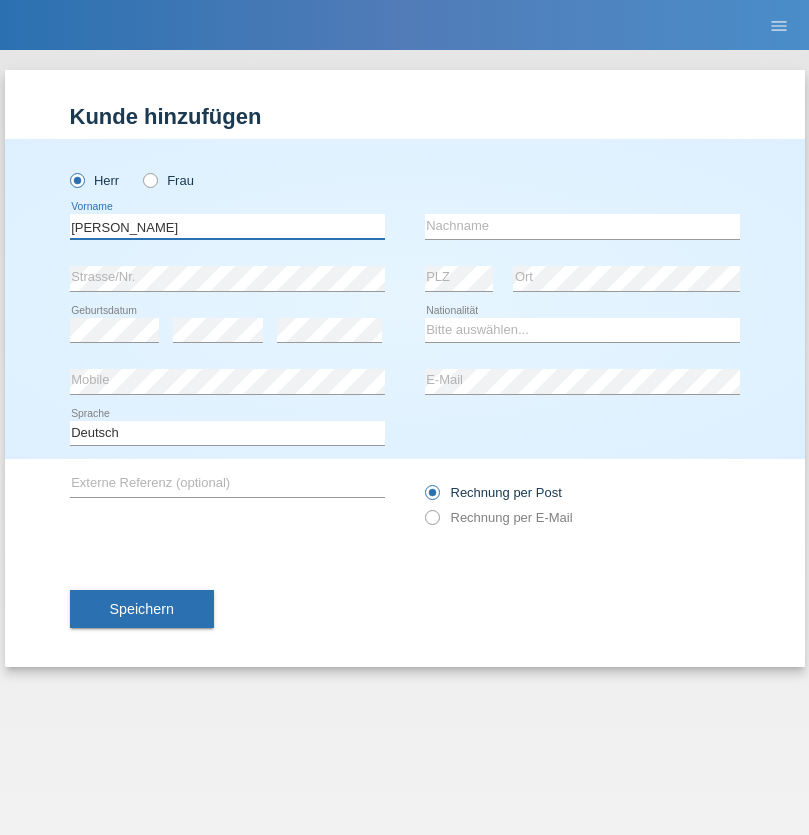 type on "Daniel" 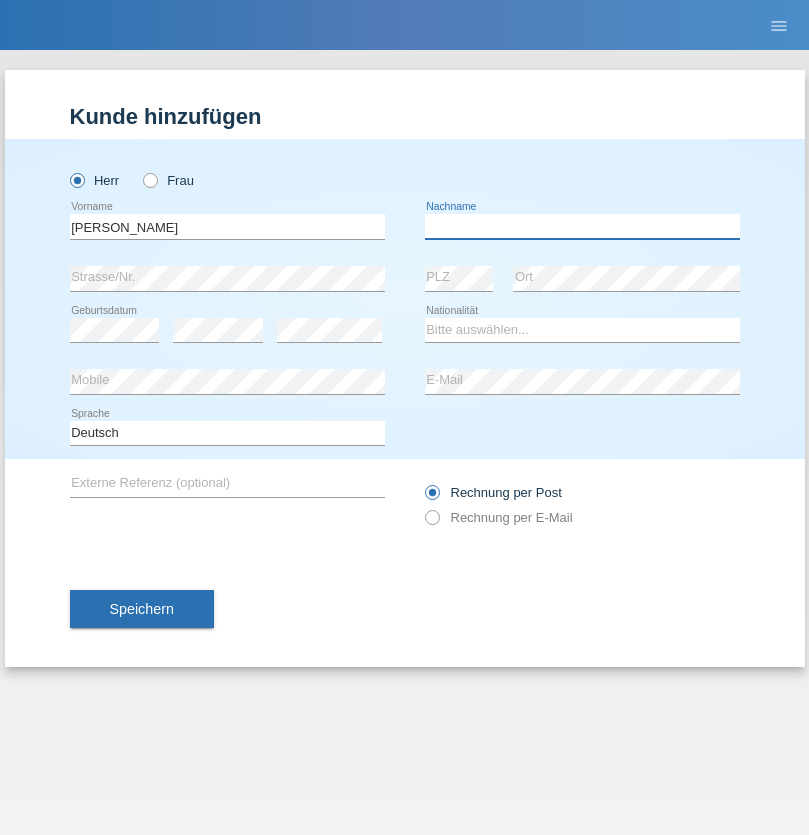 click at bounding box center [582, 226] 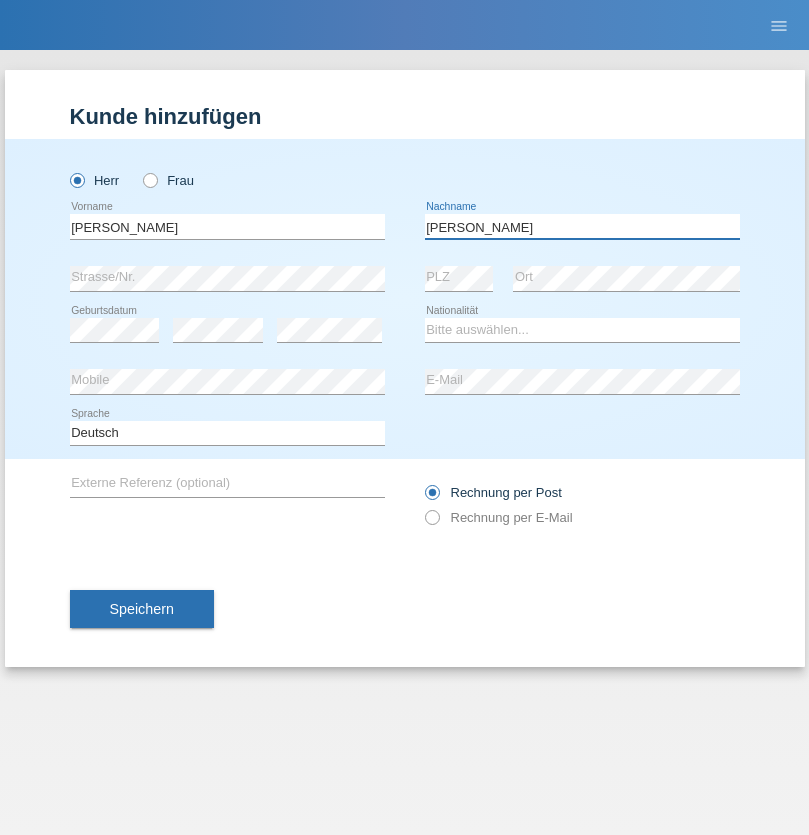 type on "Jakob" 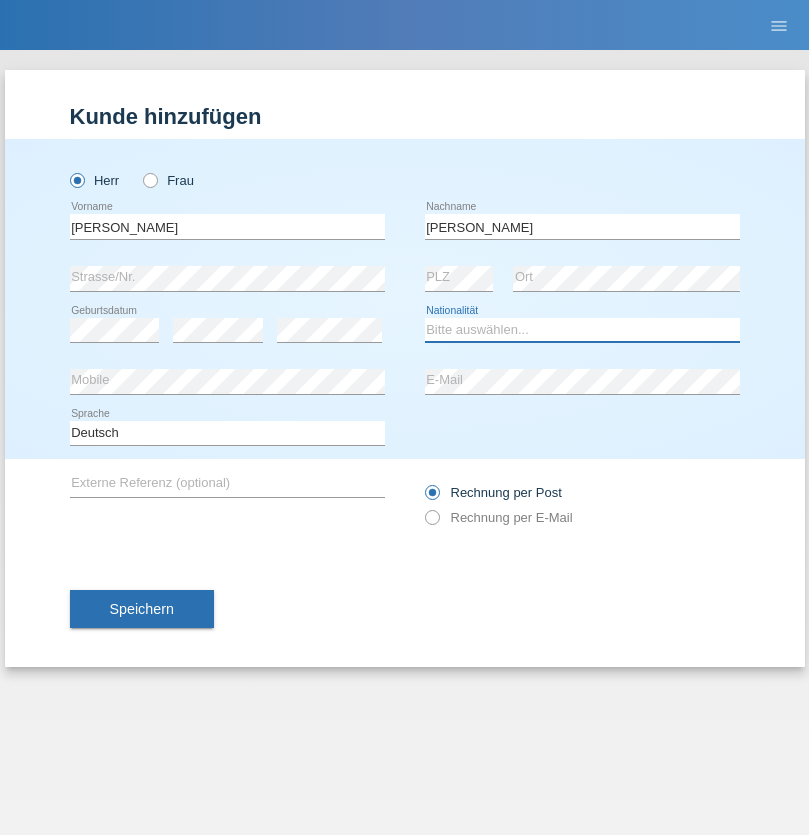 select on "CH" 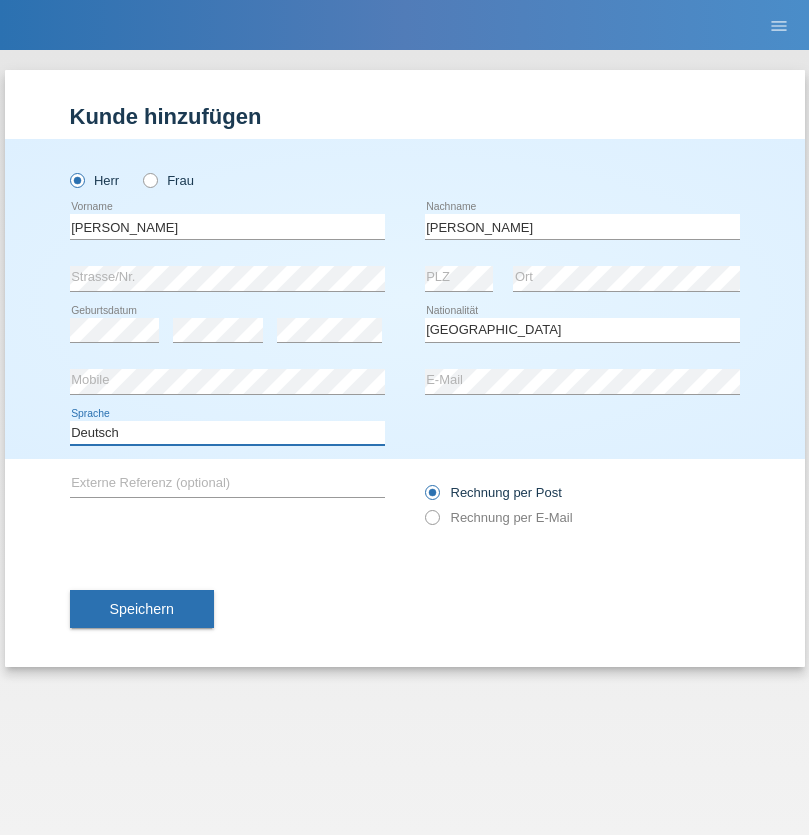 select on "en" 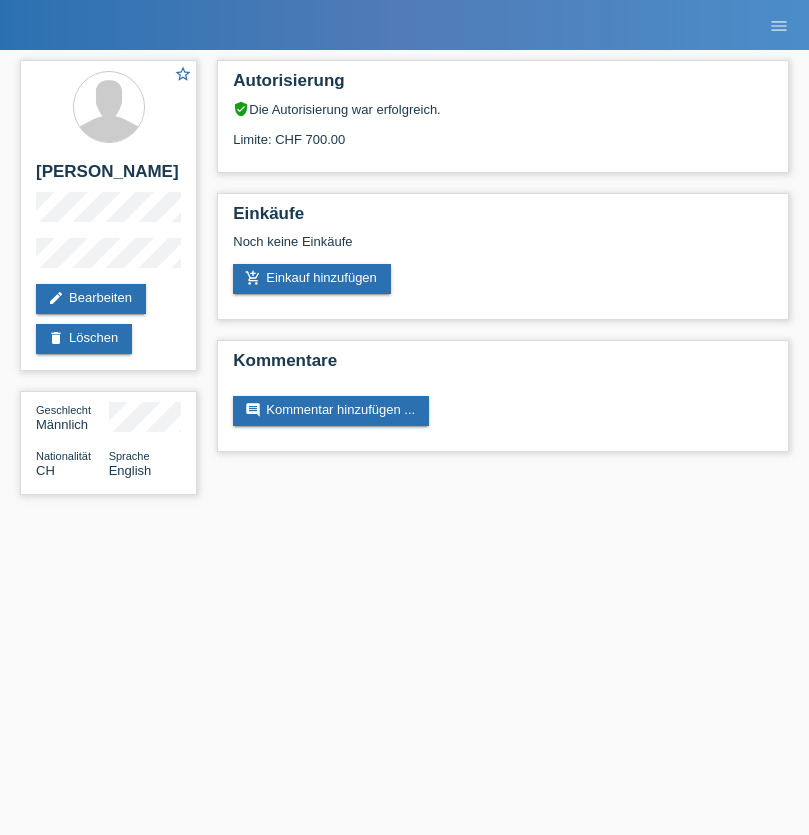 scroll, scrollTop: 0, scrollLeft: 0, axis: both 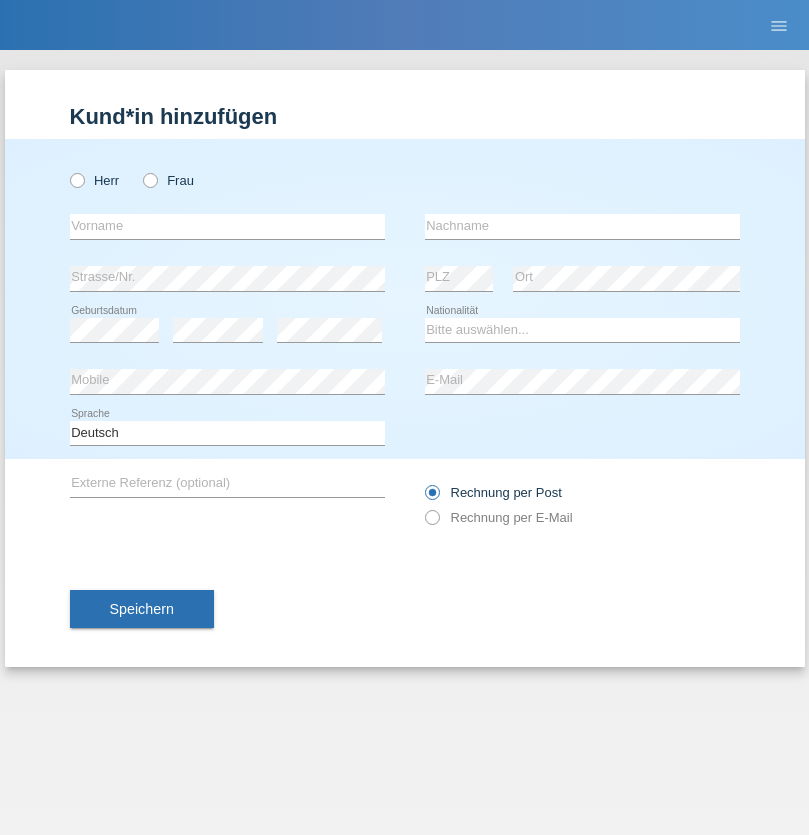 radio on "true" 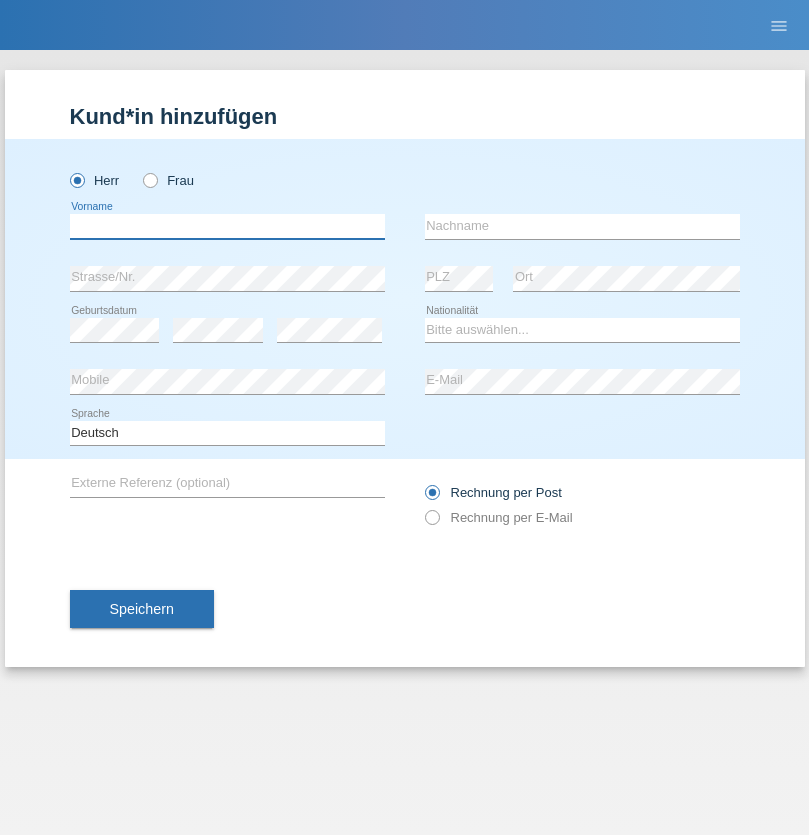 click at bounding box center (227, 226) 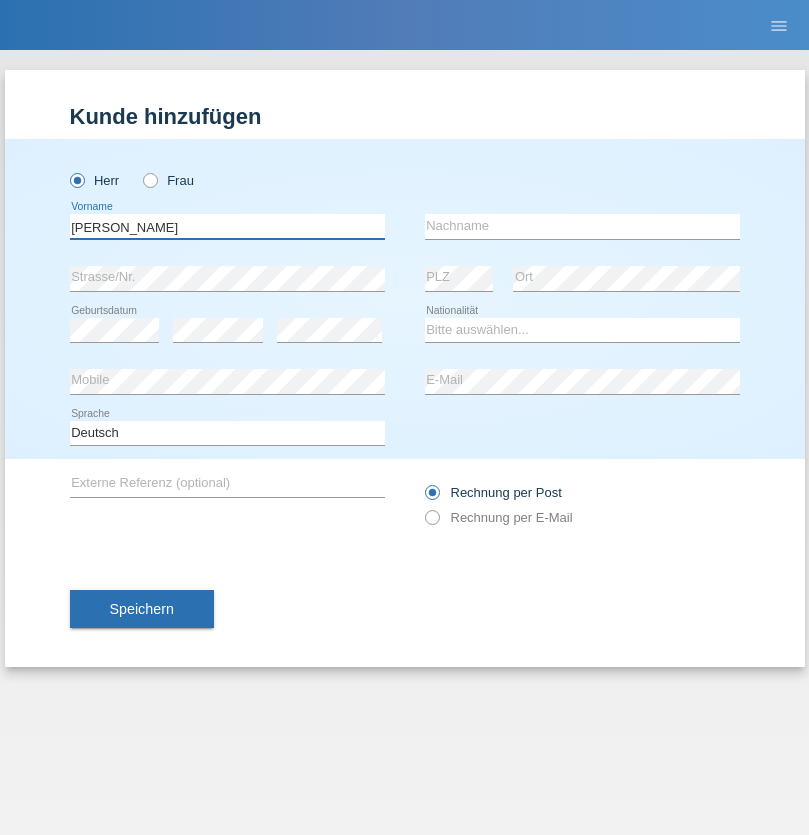type on "Didier" 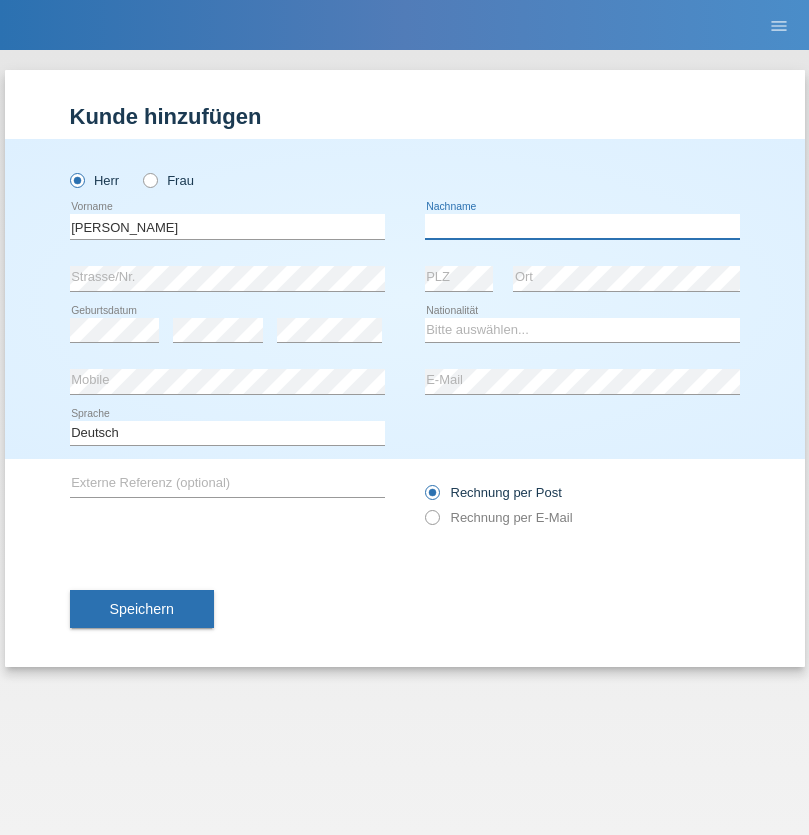 click at bounding box center [582, 226] 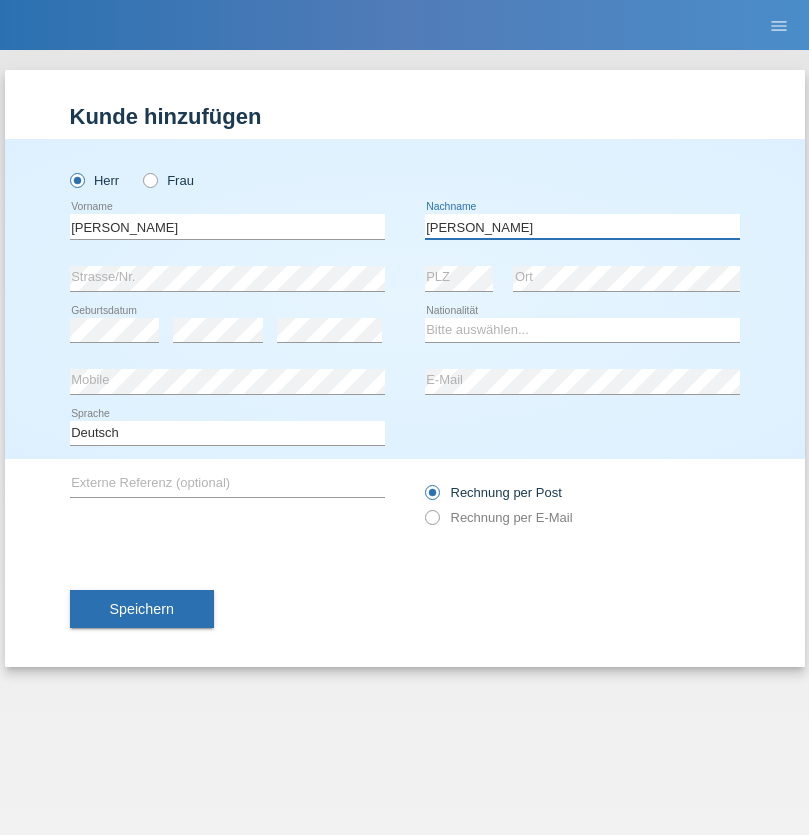 type on "Dubach" 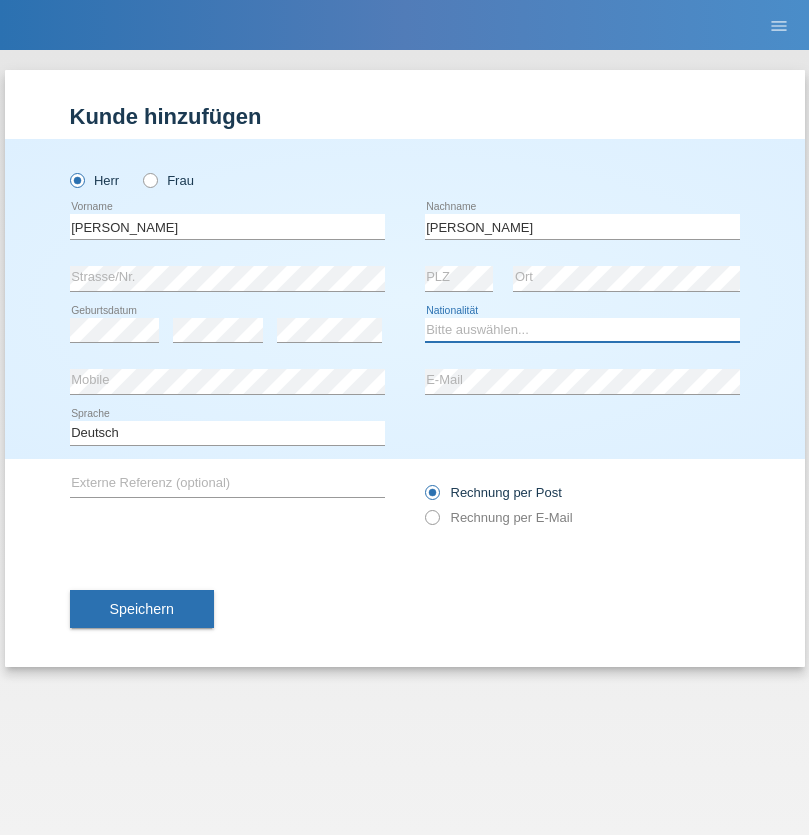 select on "CH" 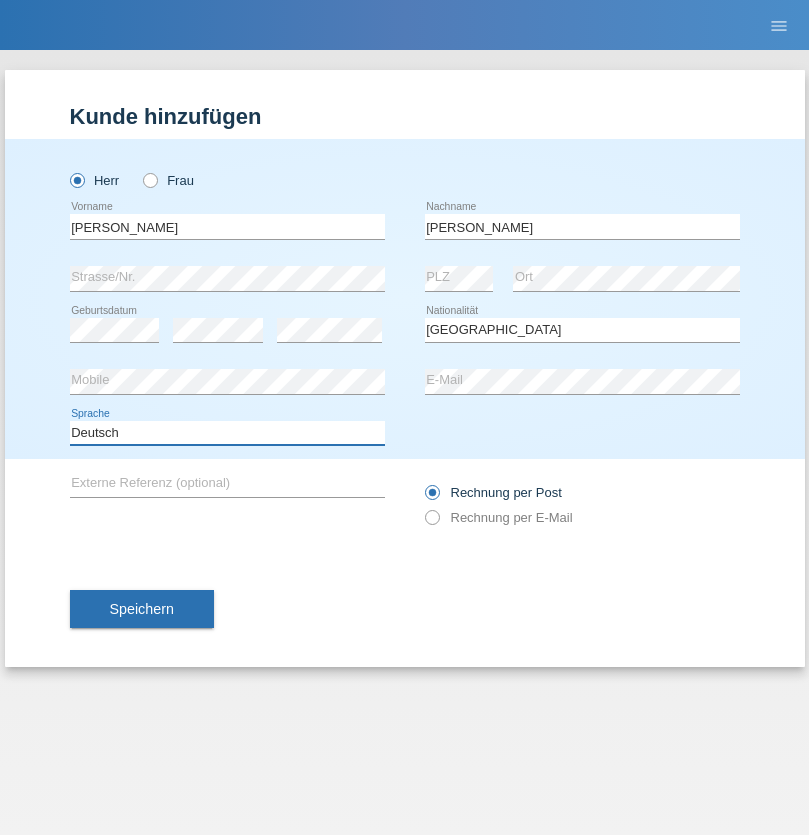 select on "en" 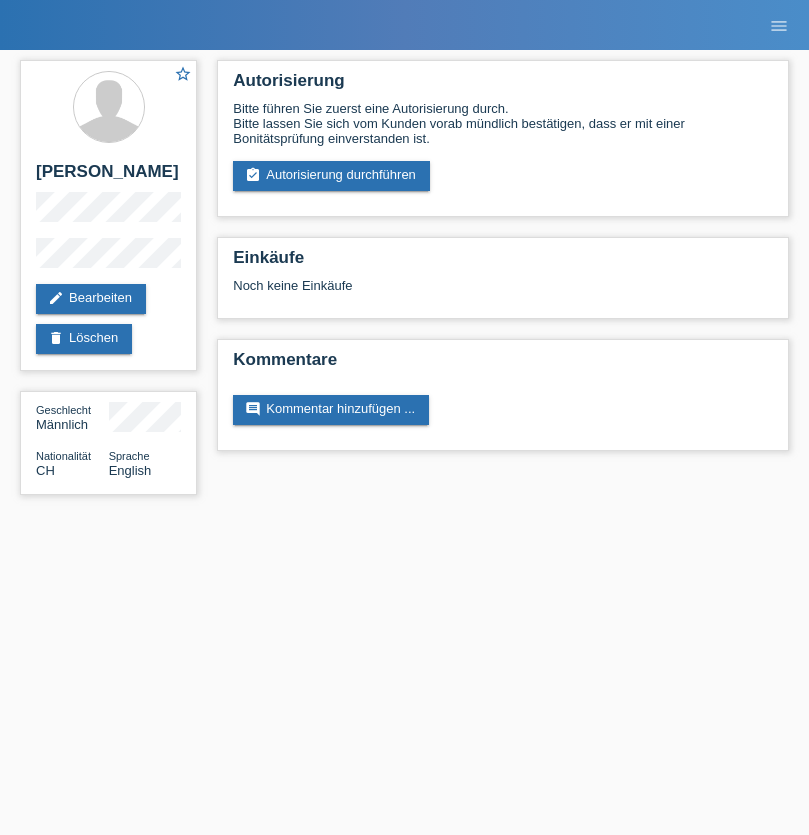 scroll, scrollTop: 0, scrollLeft: 0, axis: both 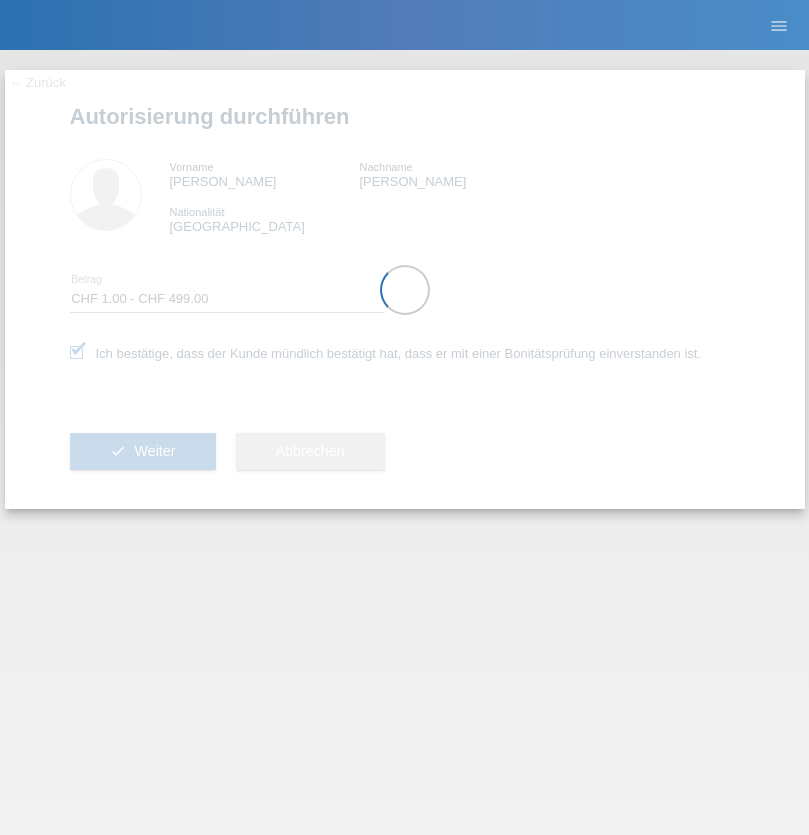 select on "1" 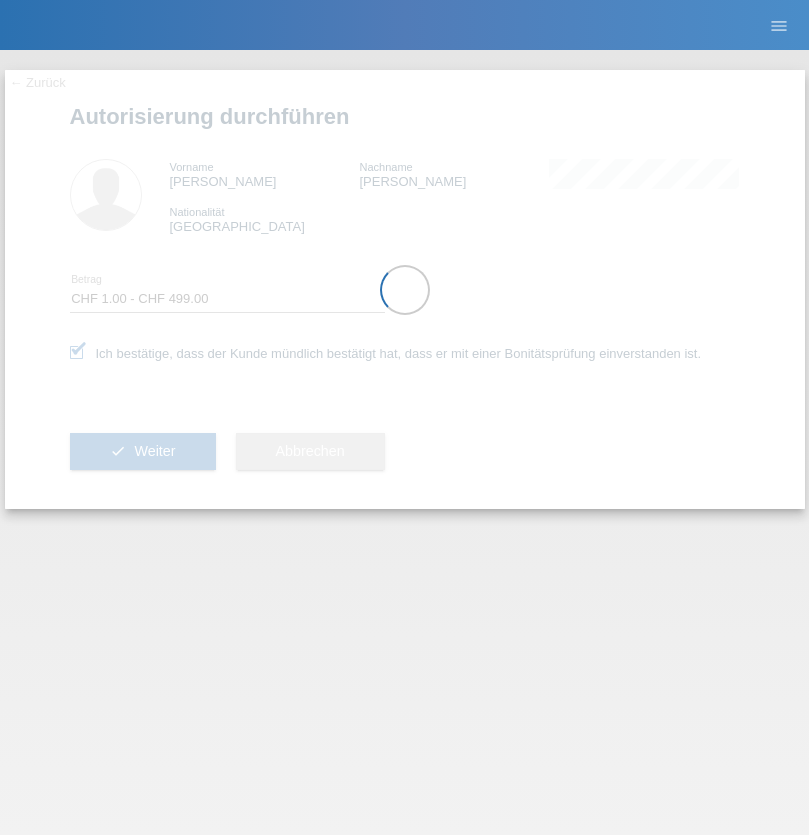 scroll, scrollTop: 0, scrollLeft: 0, axis: both 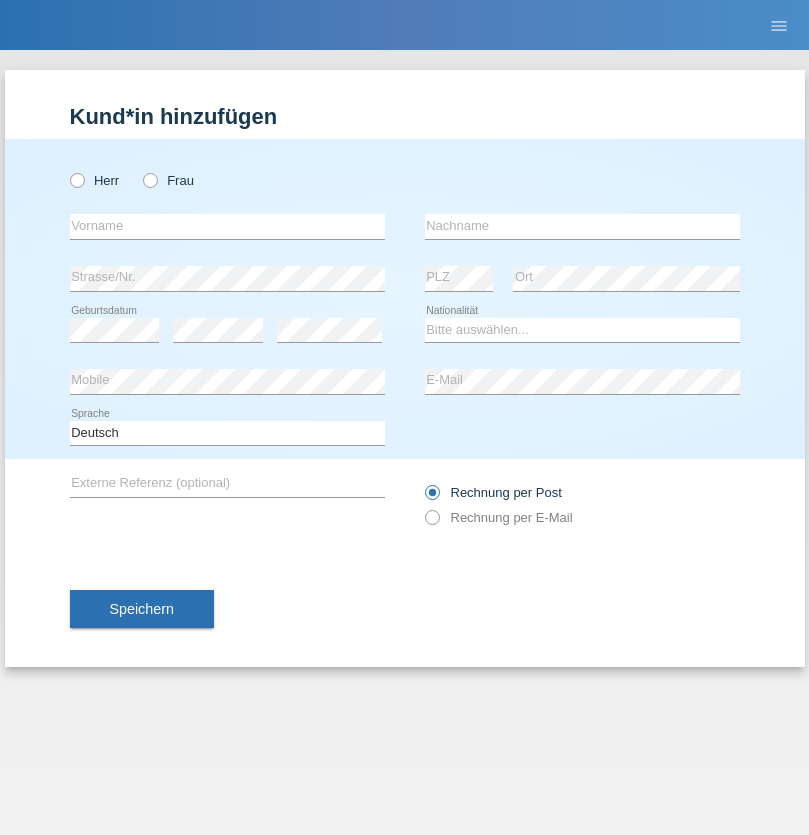 radio on "true" 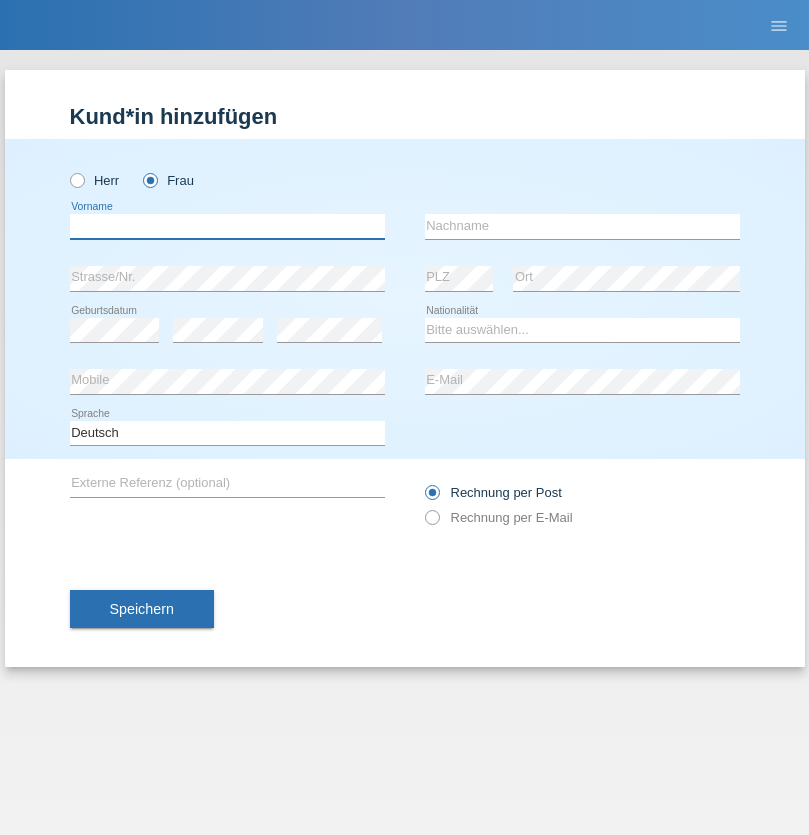 click at bounding box center [227, 226] 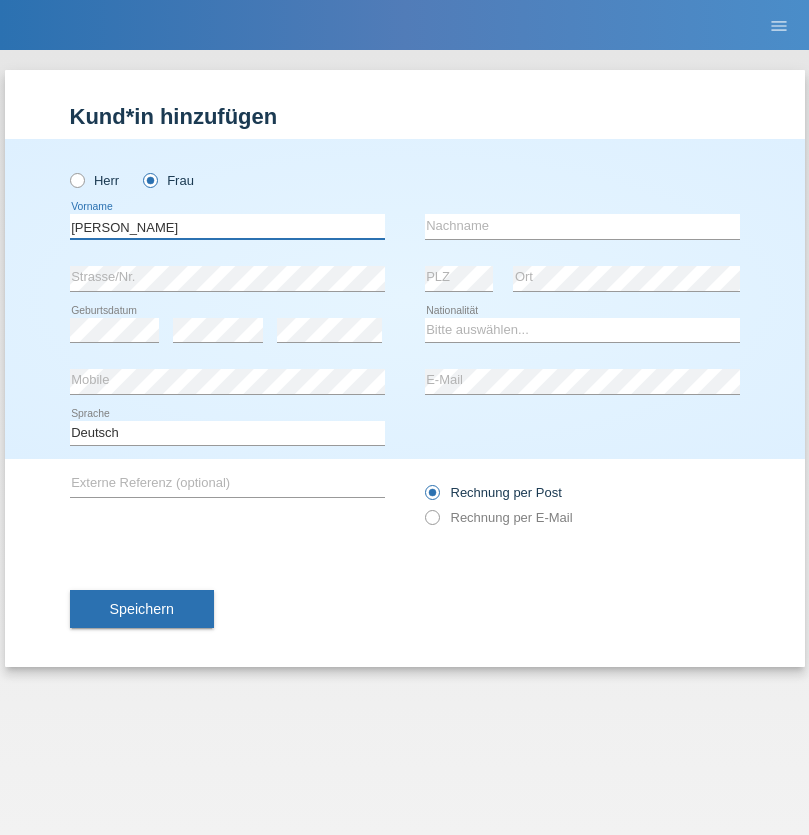 type on "Jasmin" 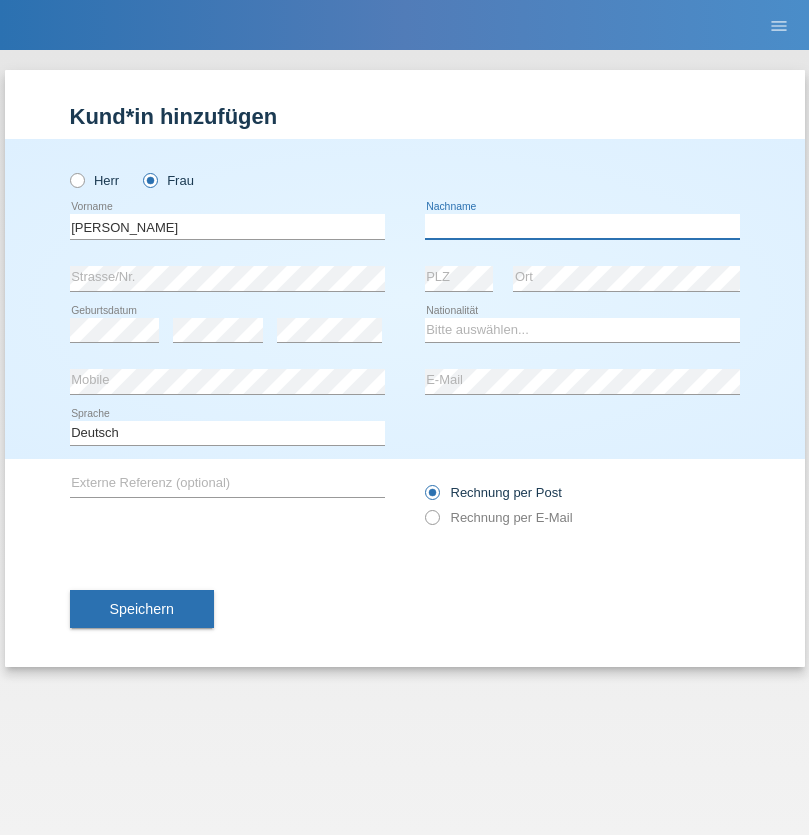 click at bounding box center [582, 226] 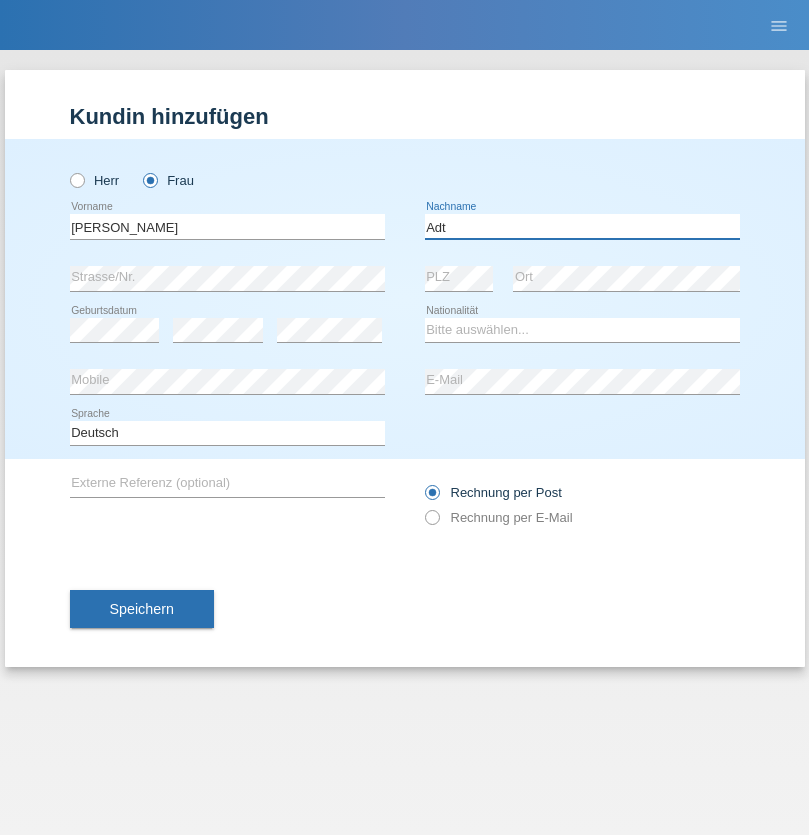 type on "Adt" 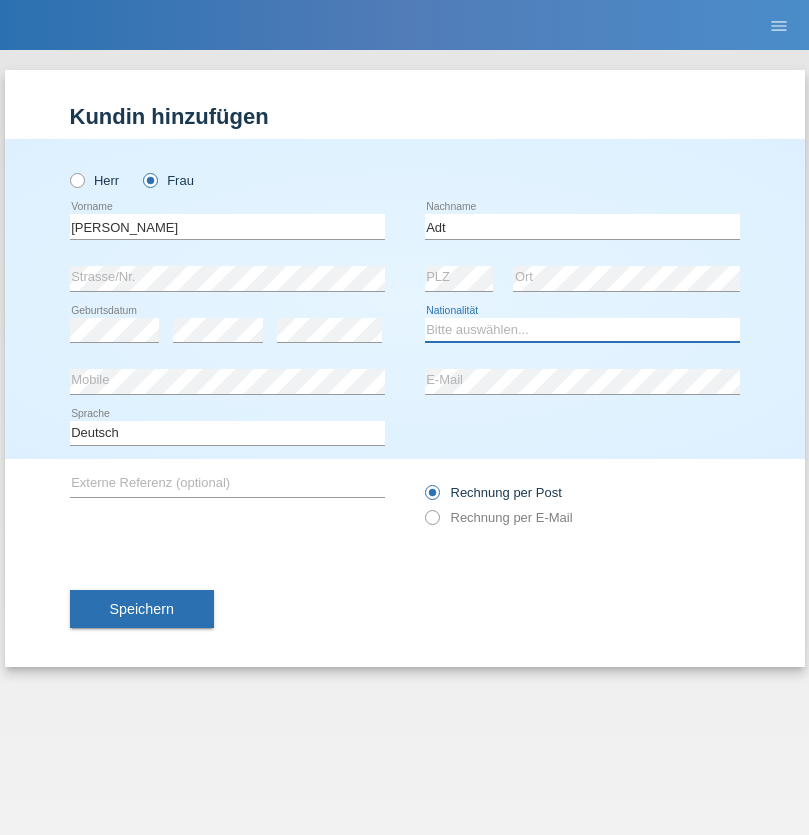 select on "LI" 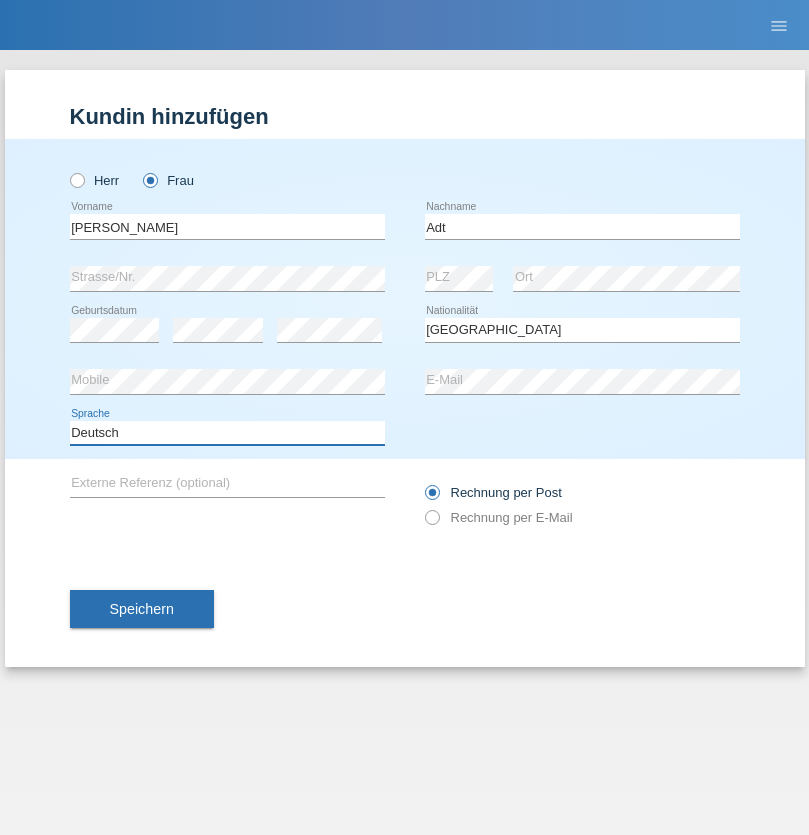 select on "en" 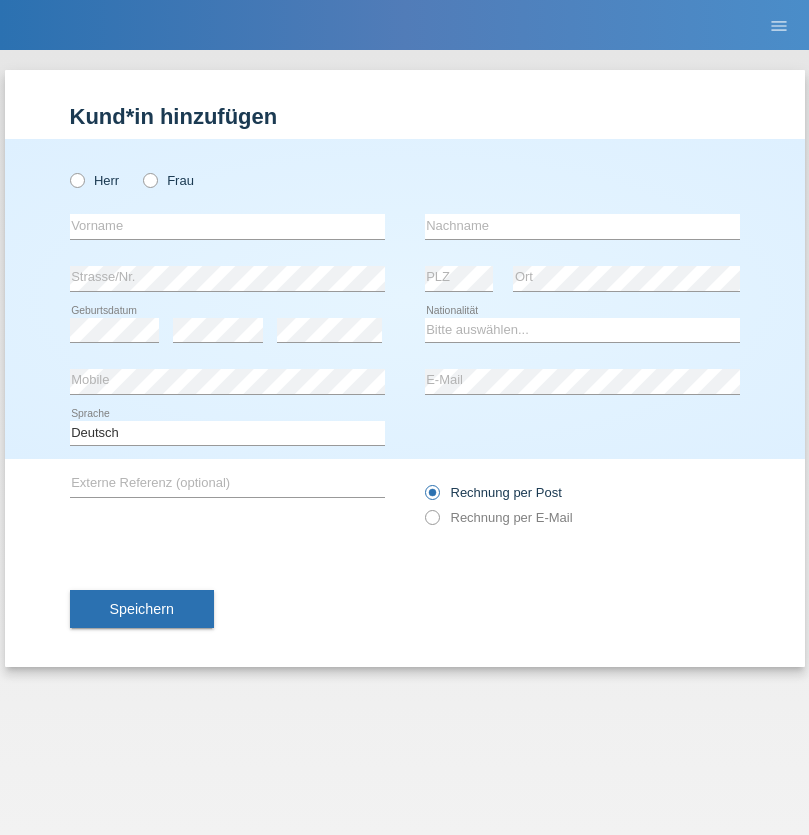 scroll, scrollTop: 0, scrollLeft: 0, axis: both 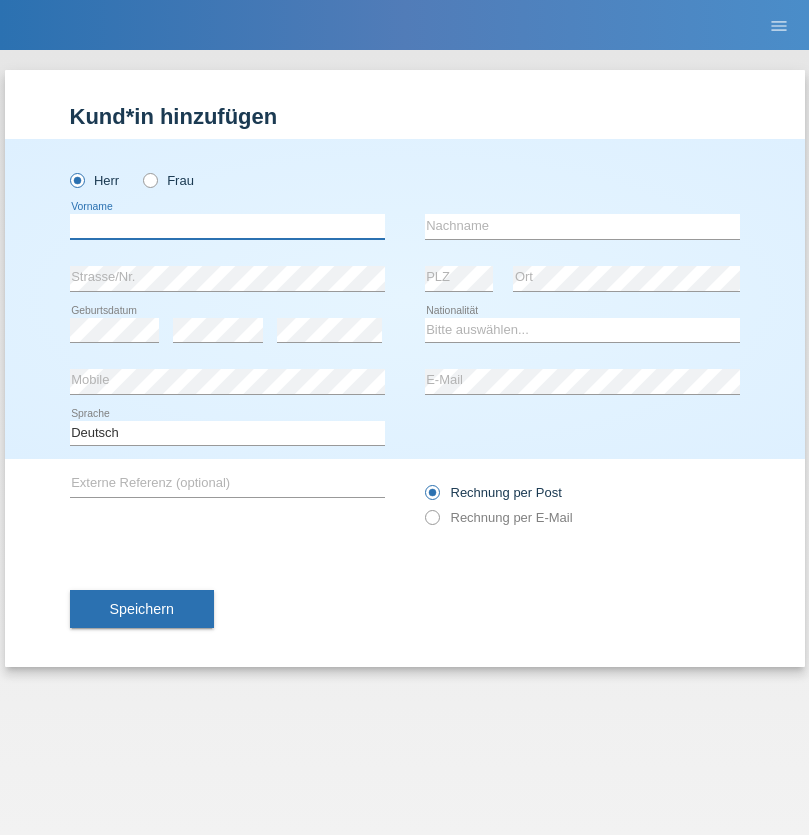 click at bounding box center [227, 226] 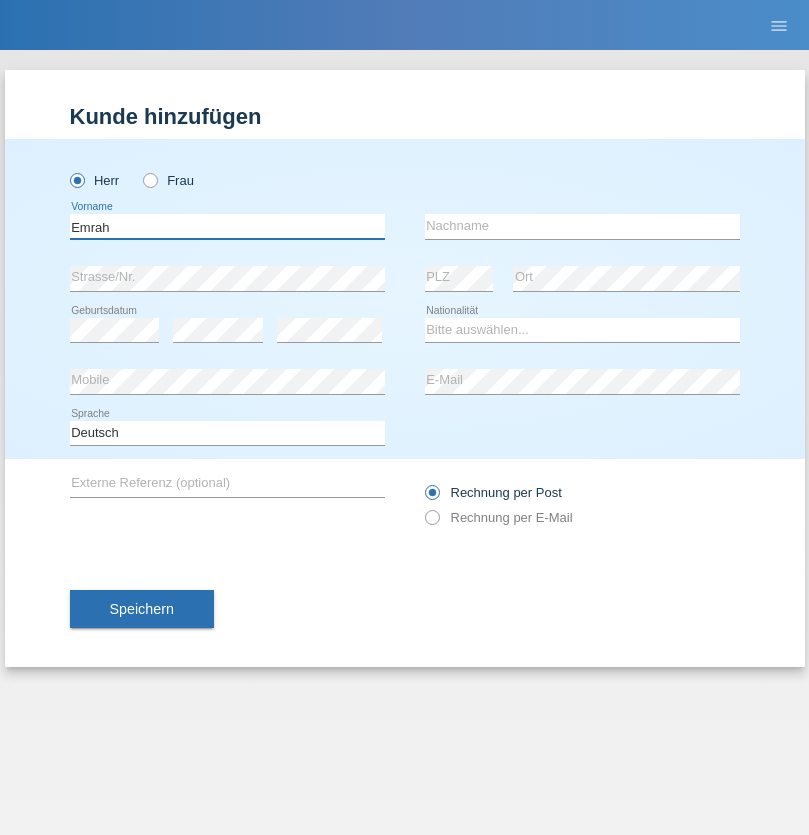 type on "Emrah" 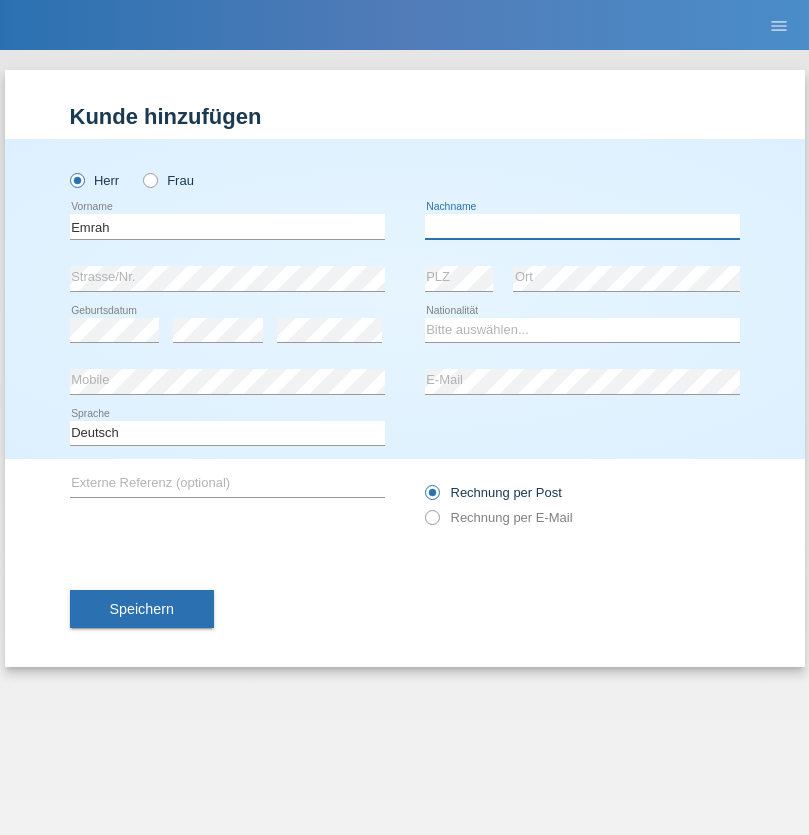 click at bounding box center (582, 226) 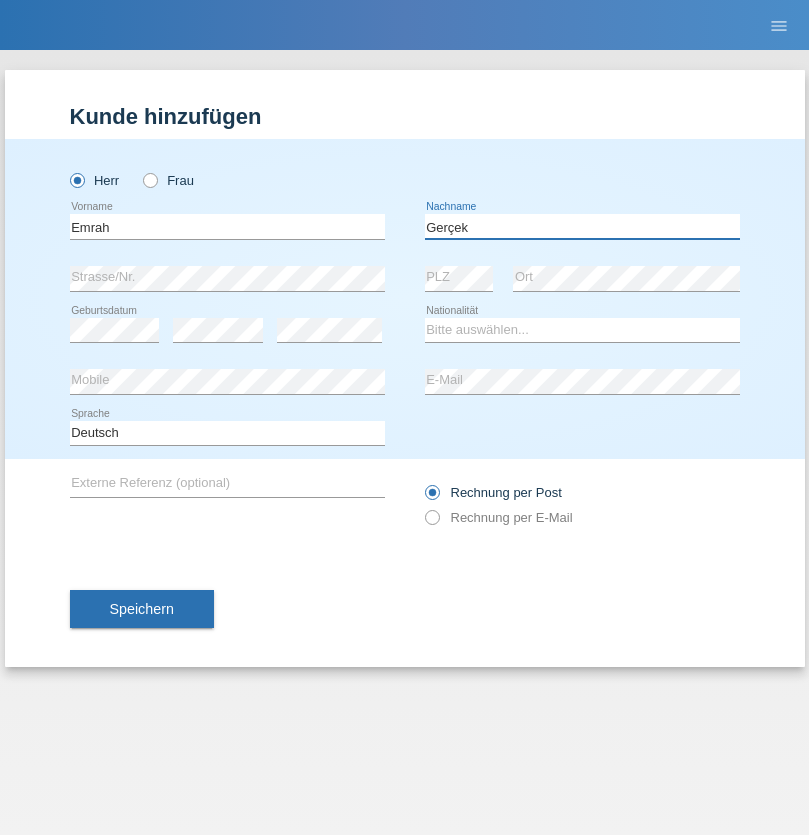 type on "Gerçek" 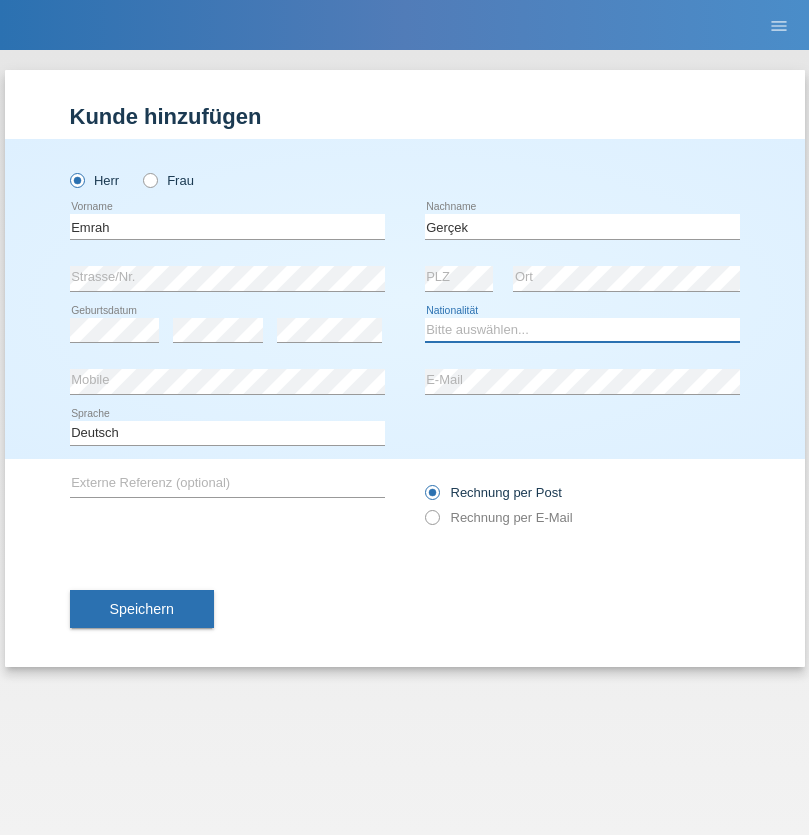 select on "TR" 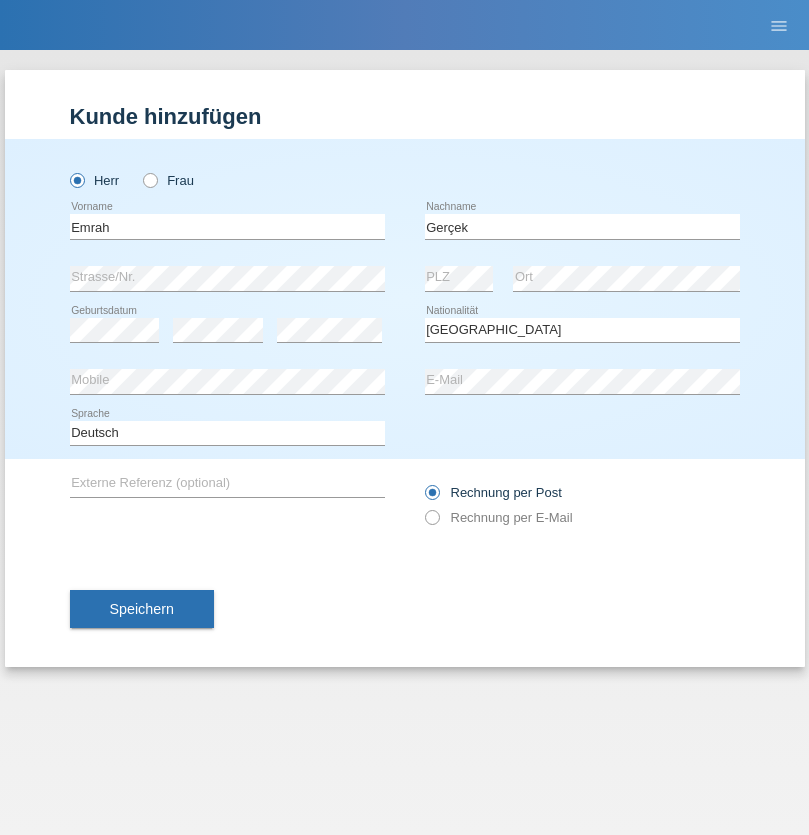 select on "C" 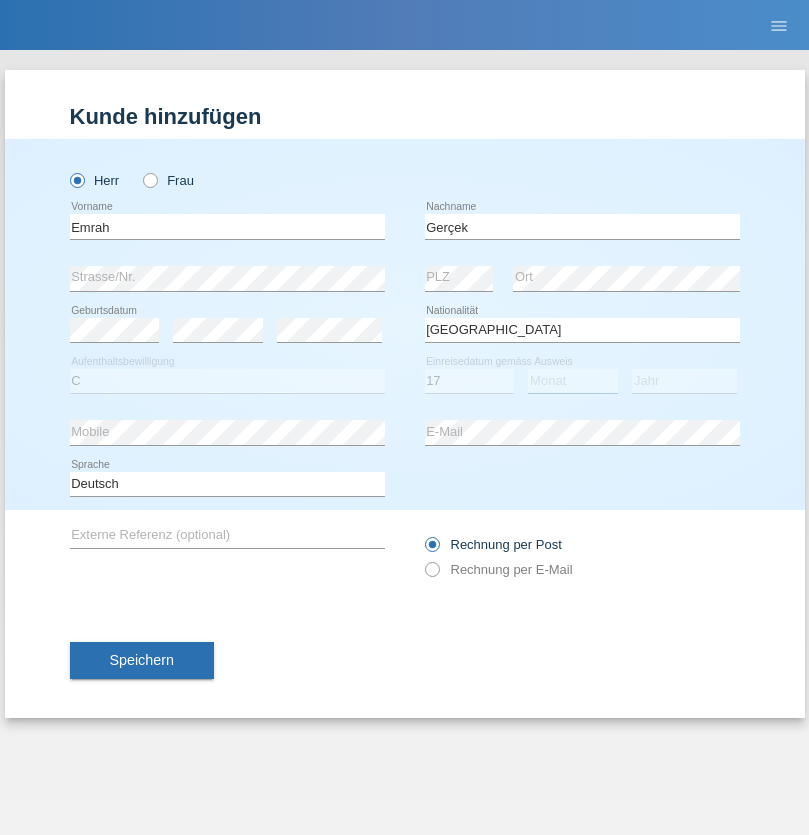 select on "11" 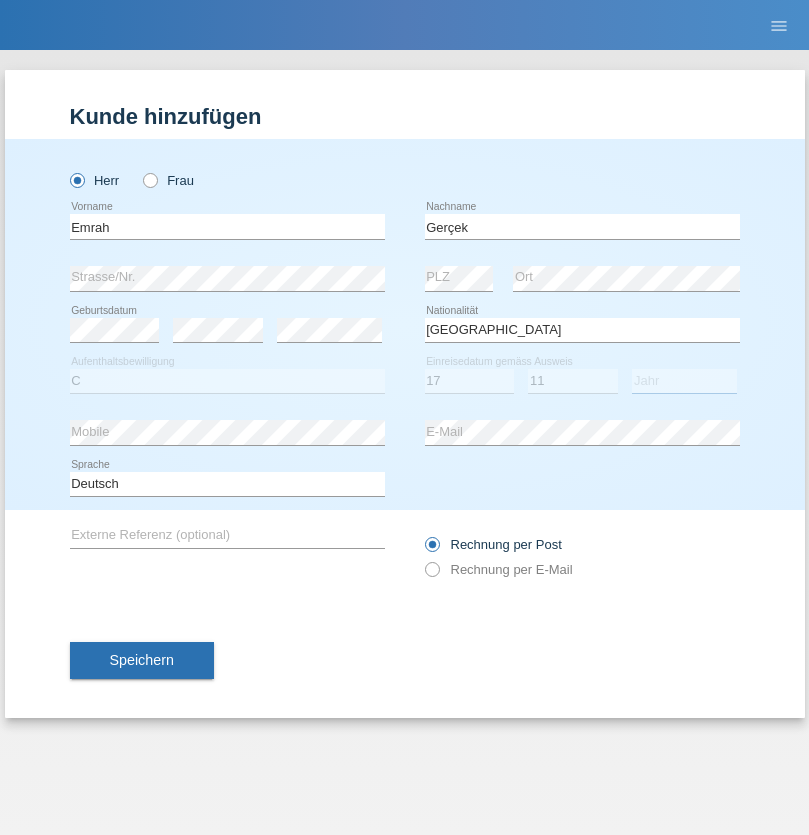 select on "2018" 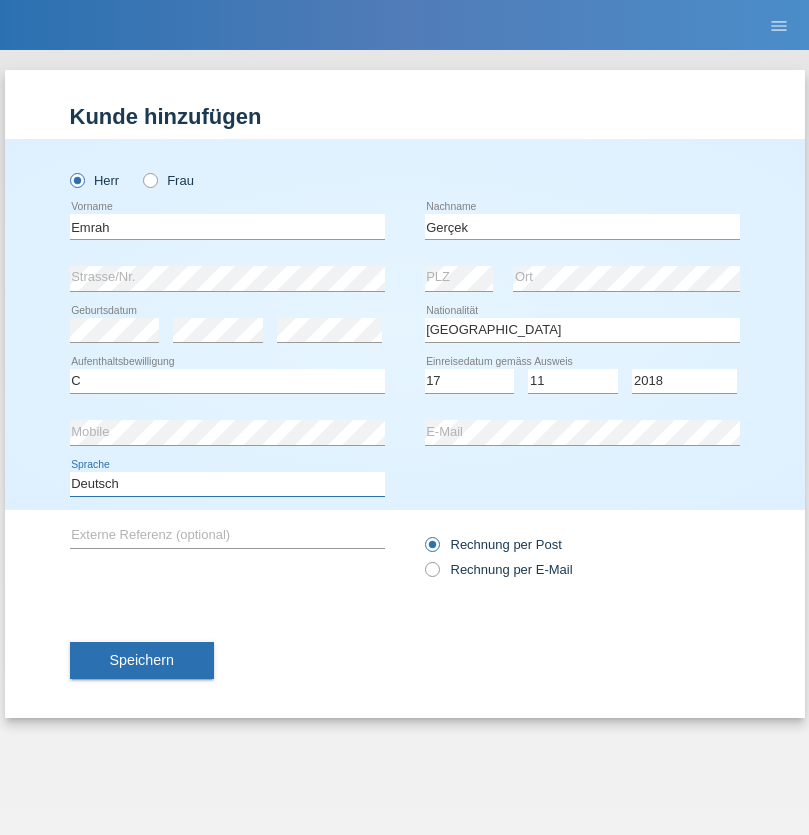 select on "en" 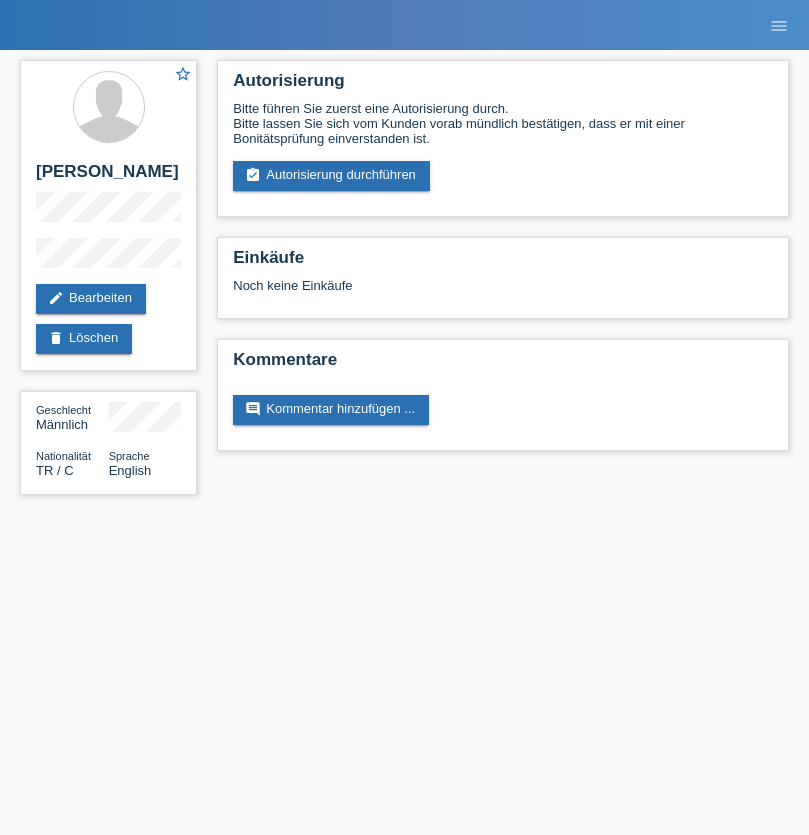 scroll, scrollTop: 0, scrollLeft: 0, axis: both 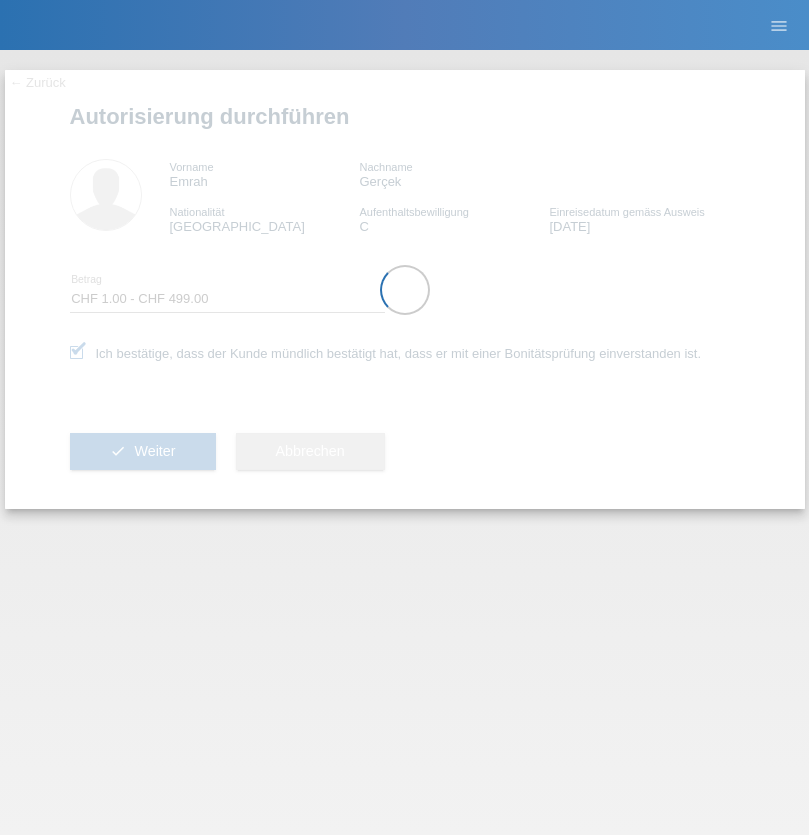 select on "1" 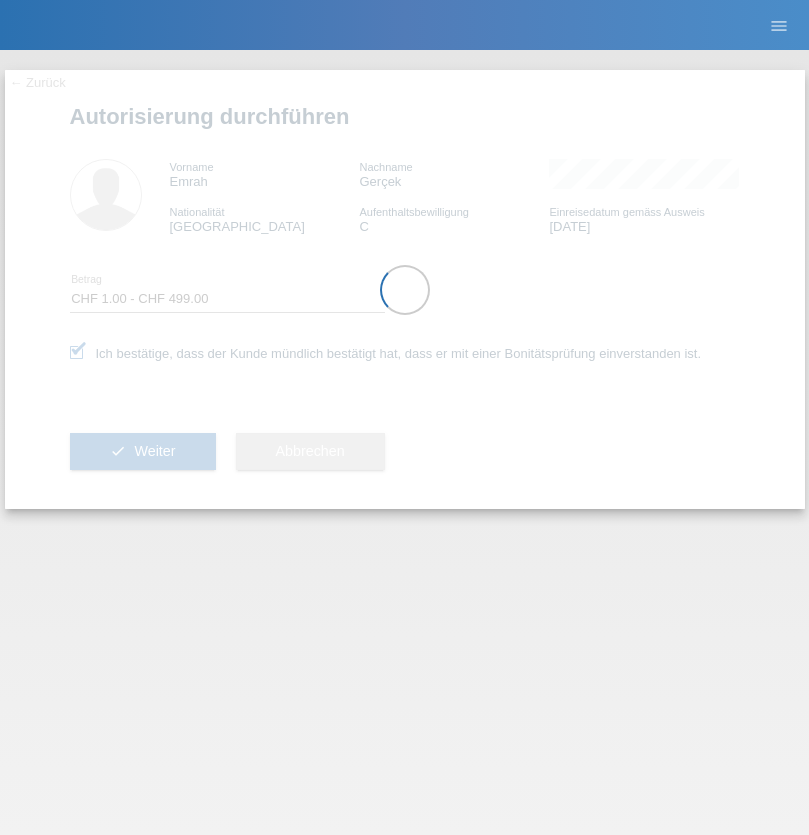 scroll, scrollTop: 0, scrollLeft: 0, axis: both 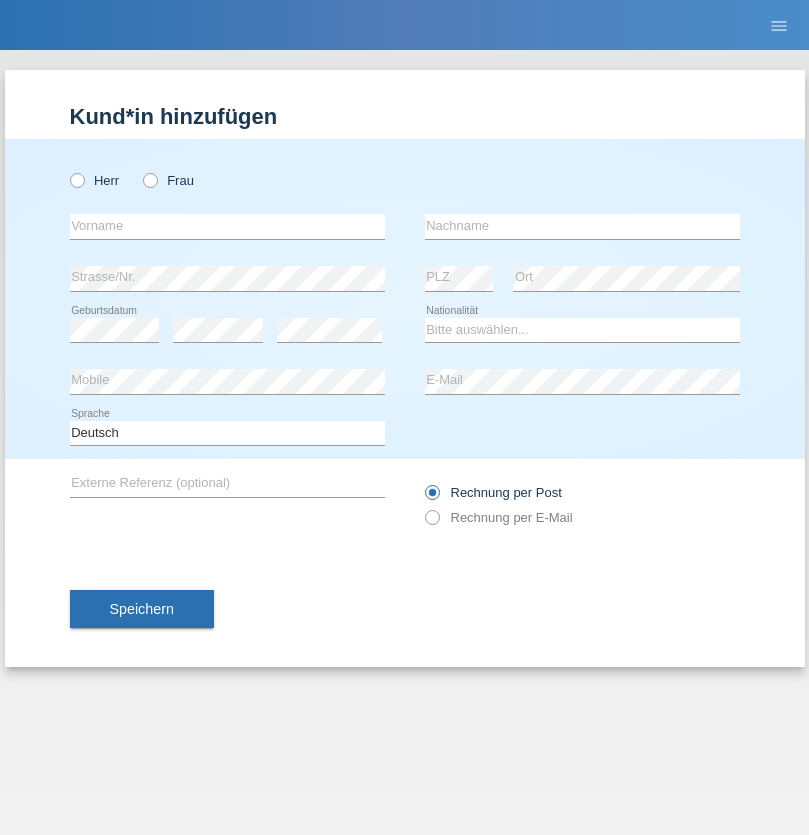 radio on "true" 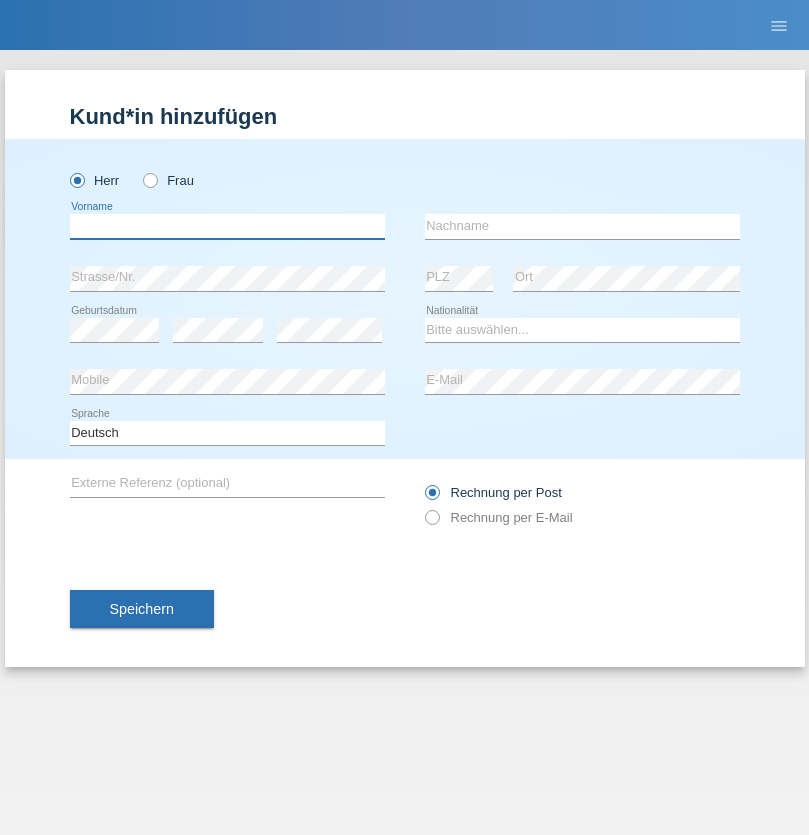 click at bounding box center (227, 226) 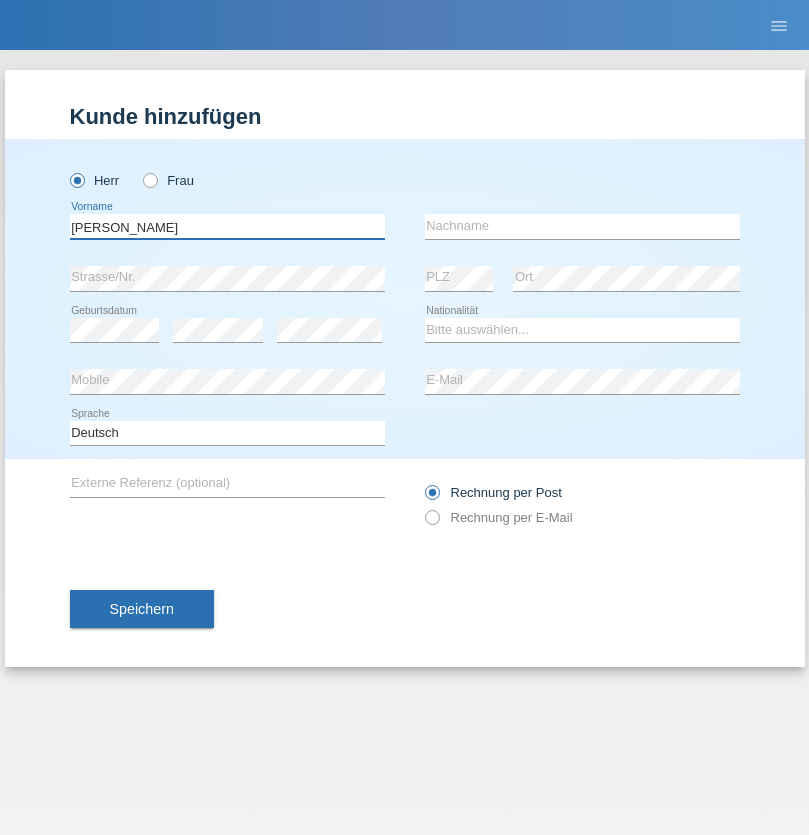 type on "[PERSON_NAME]" 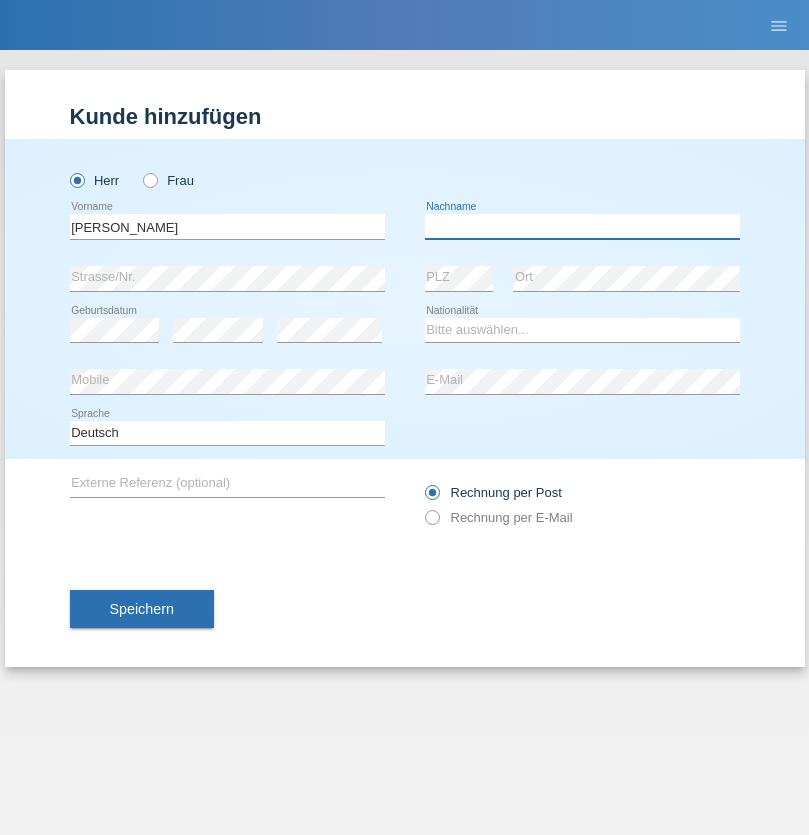 click at bounding box center (582, 226) 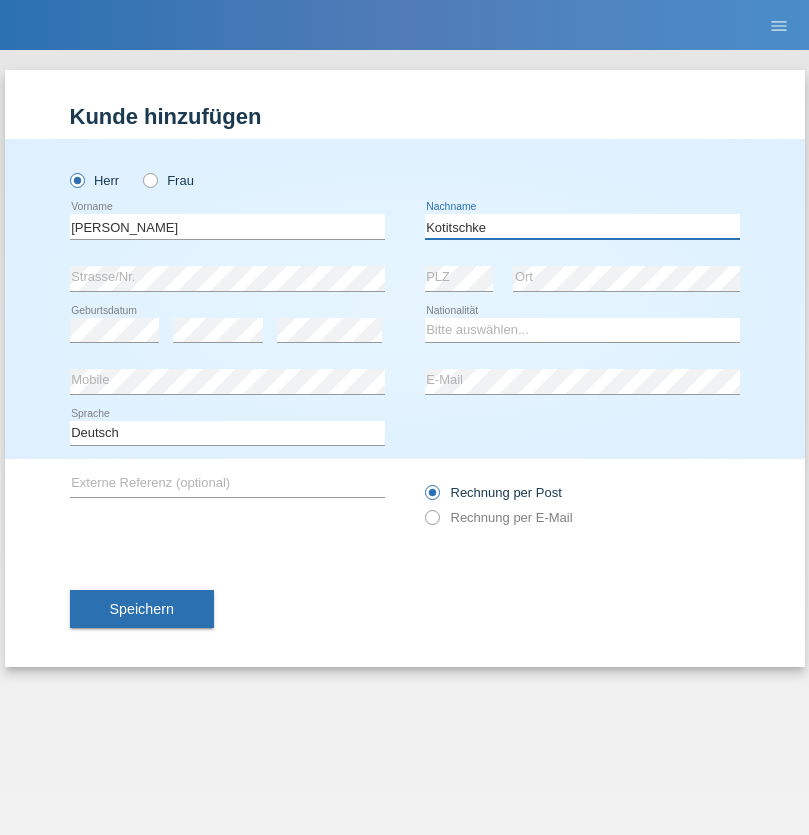 type on "Kotitschke" 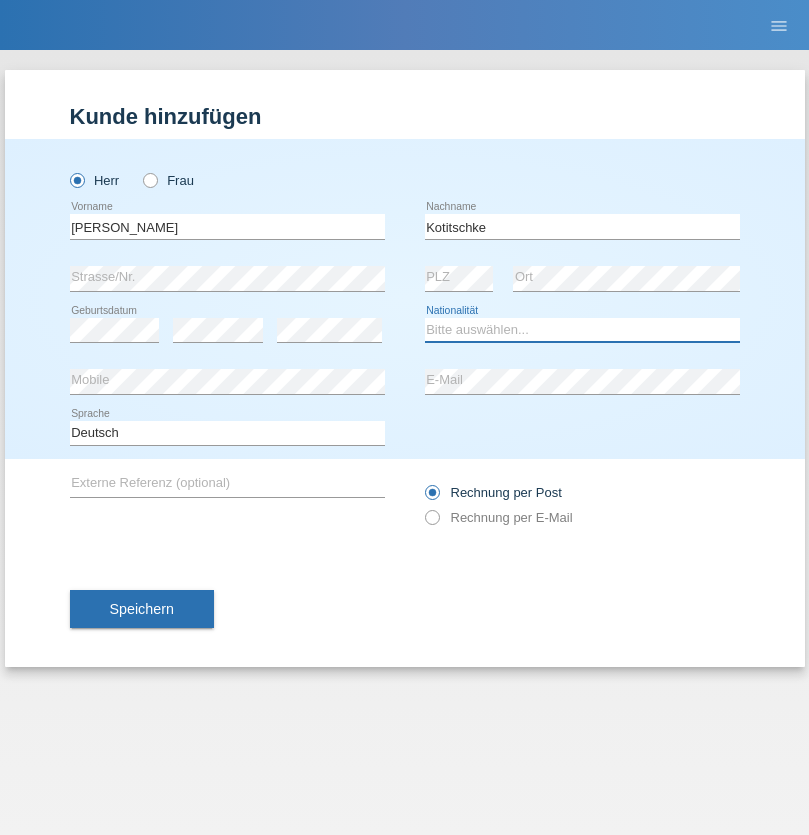 select on "DE" 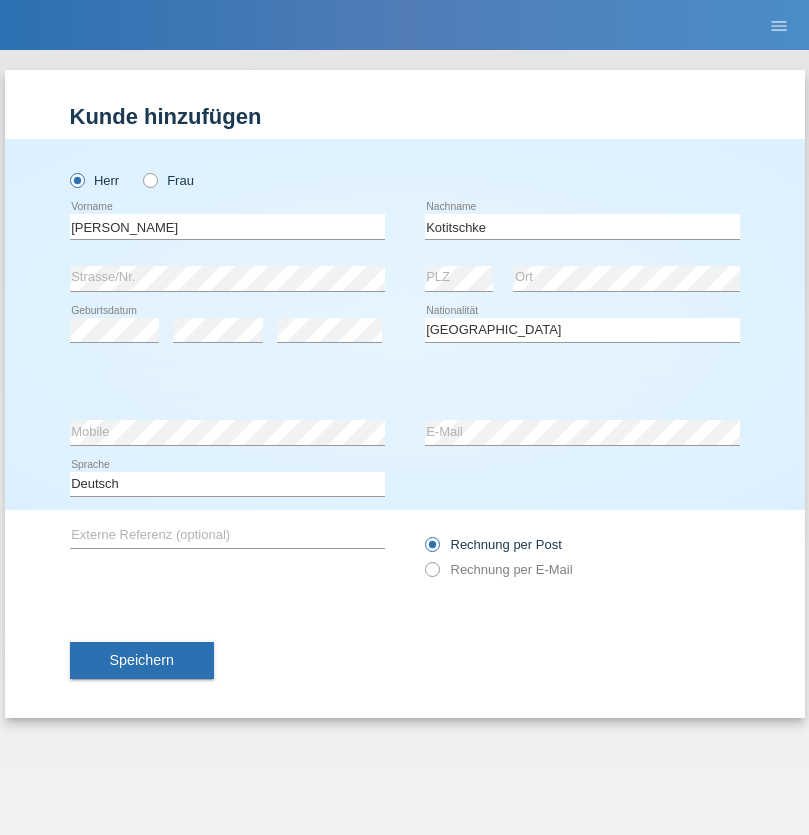 select on "C" 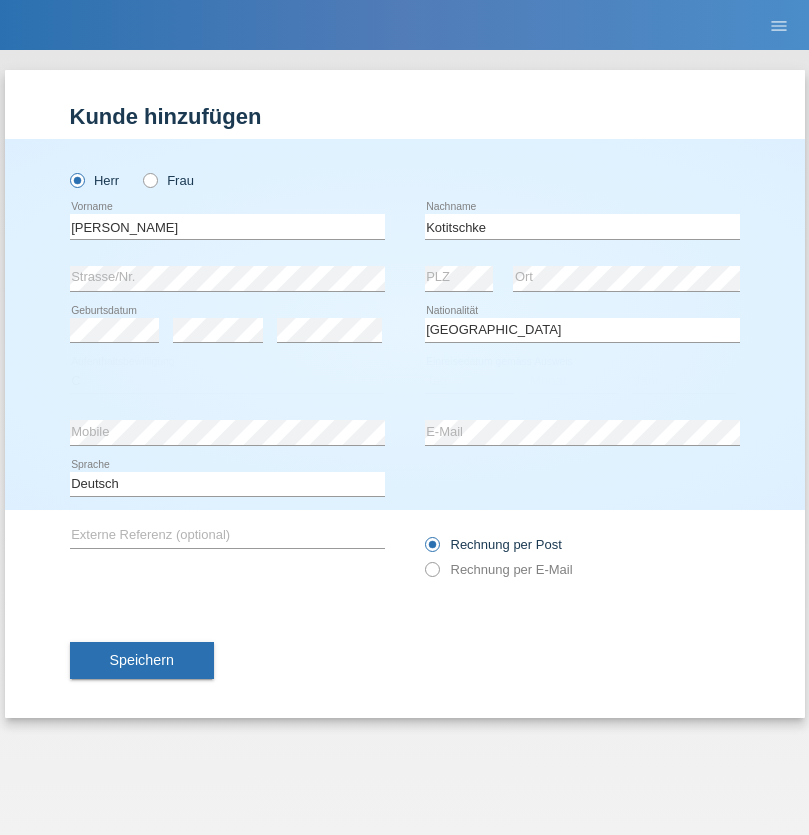 select on "01" 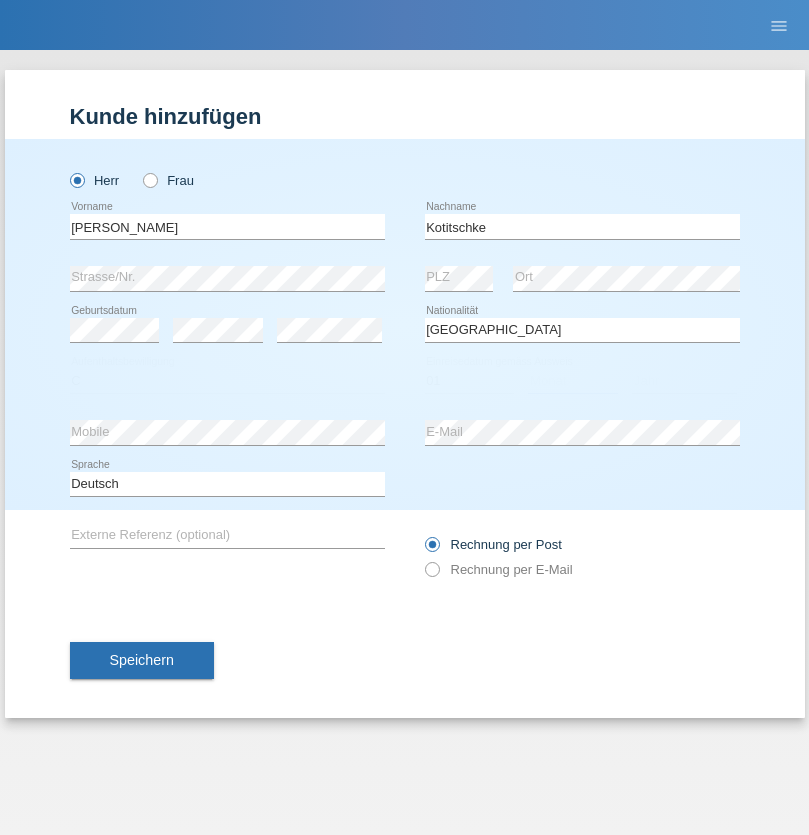 select on "05" 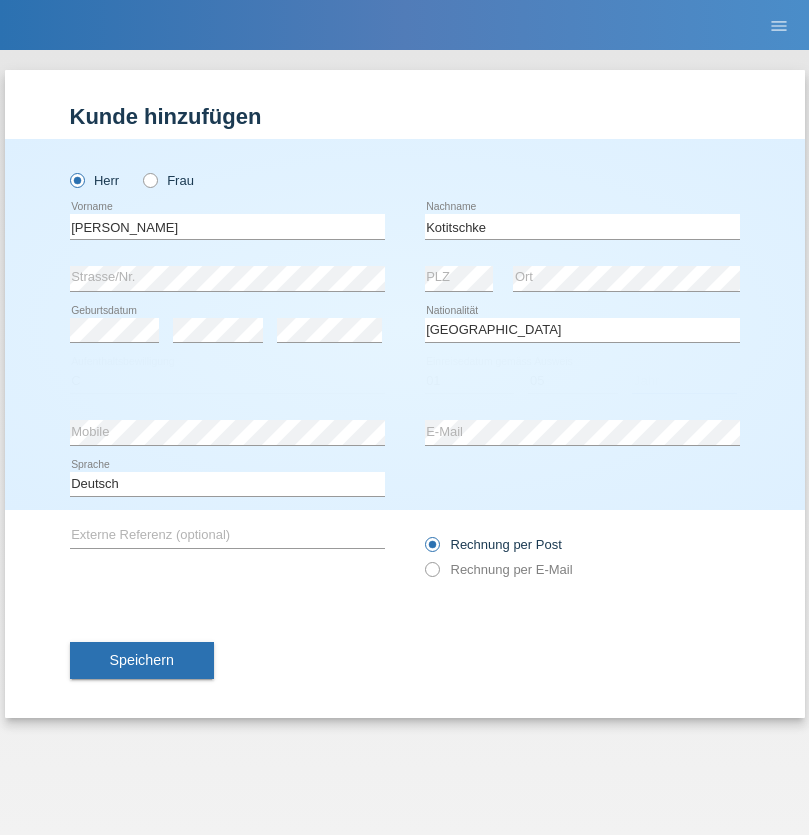select on "2021" 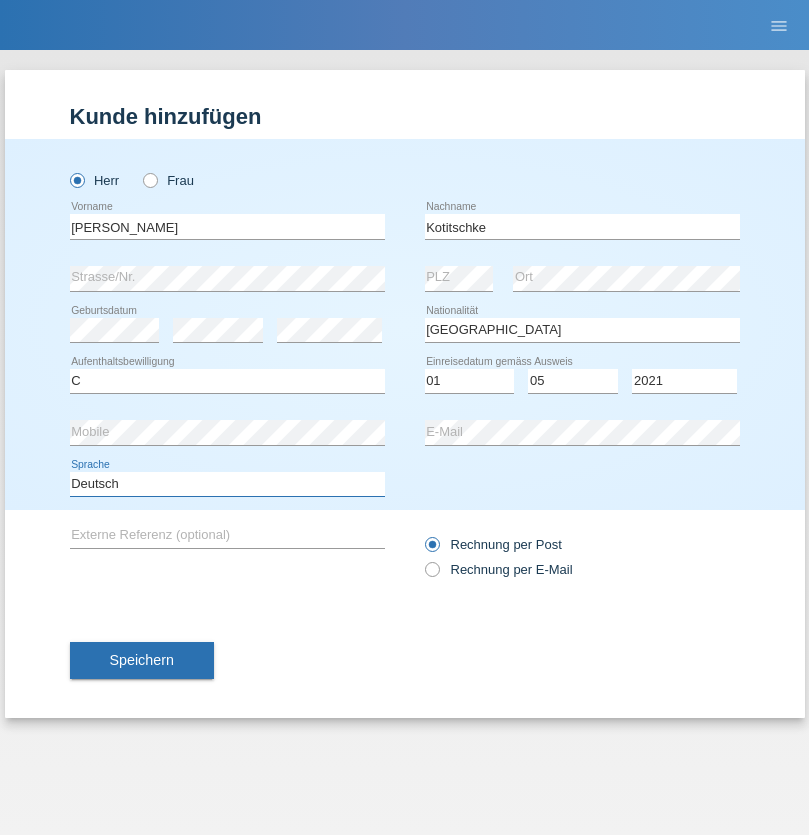 select on "en" 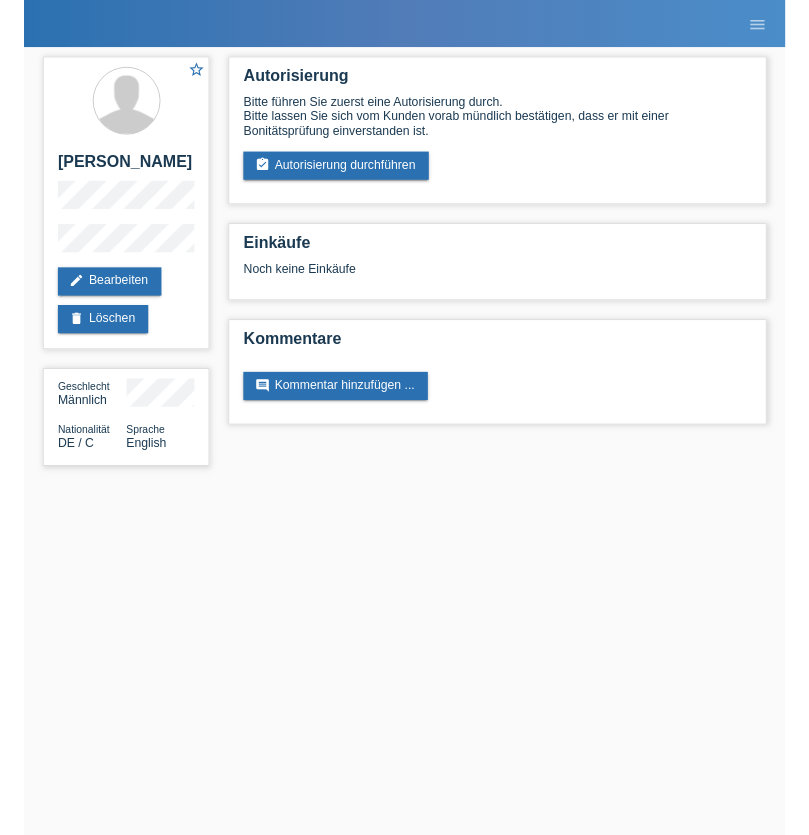 scroll, scrollTop: 0, scrollLeft: 0, axis: both 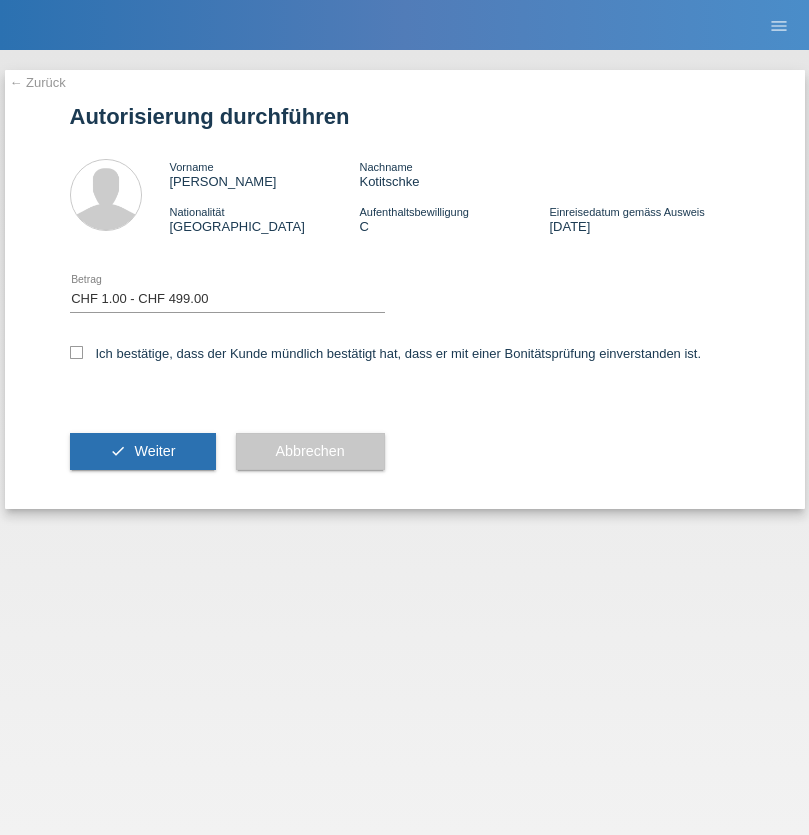 select on "1" 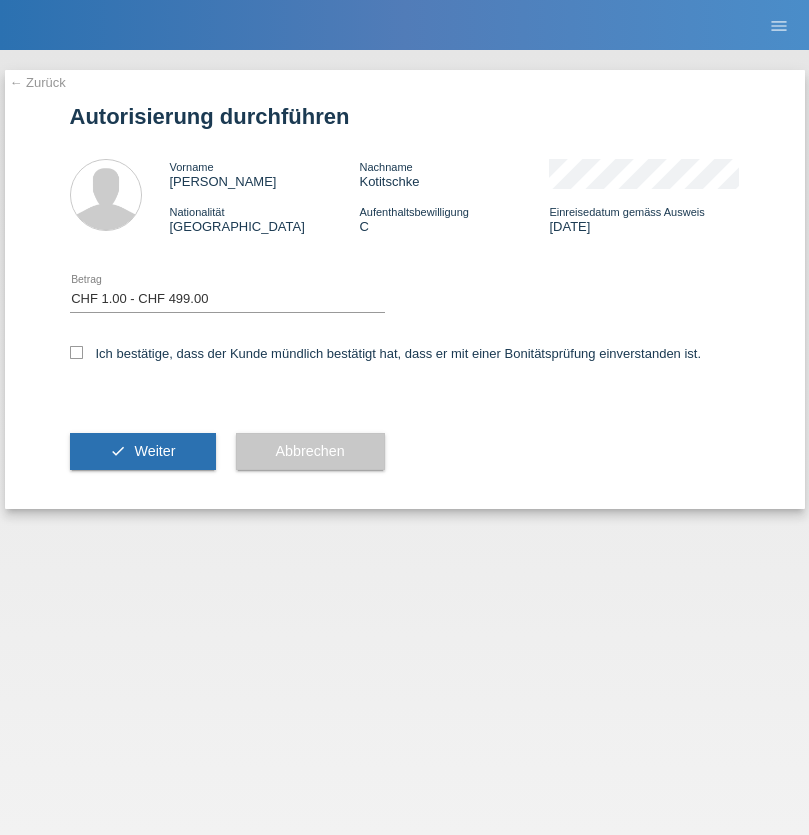 scroll, scrollTop: 0, scrollLeft: 0, axis: both 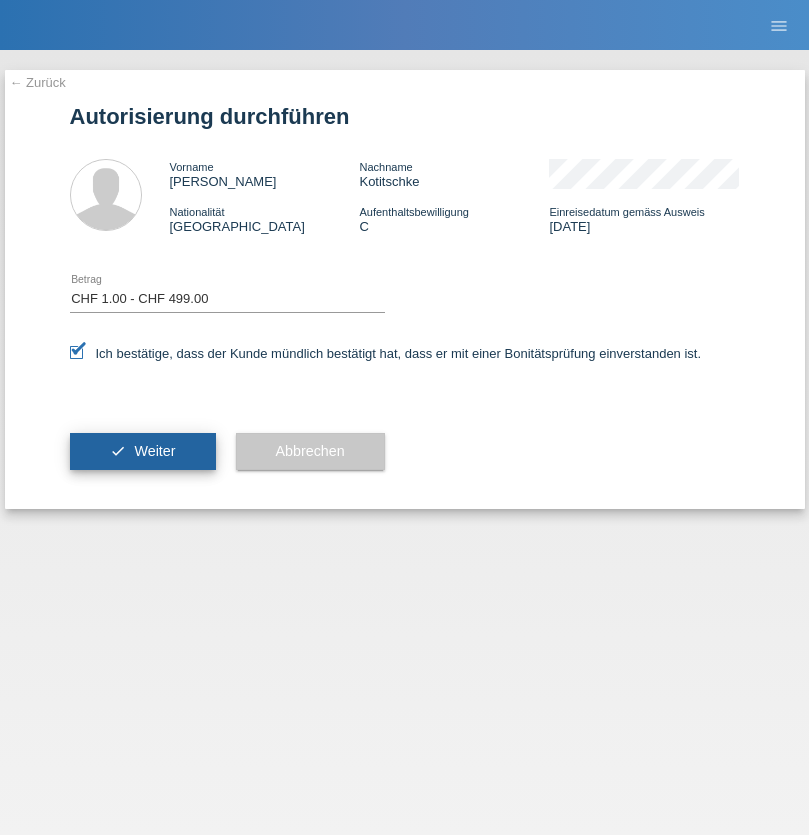 click on "Weiter" at bounding box center (154, 451) 